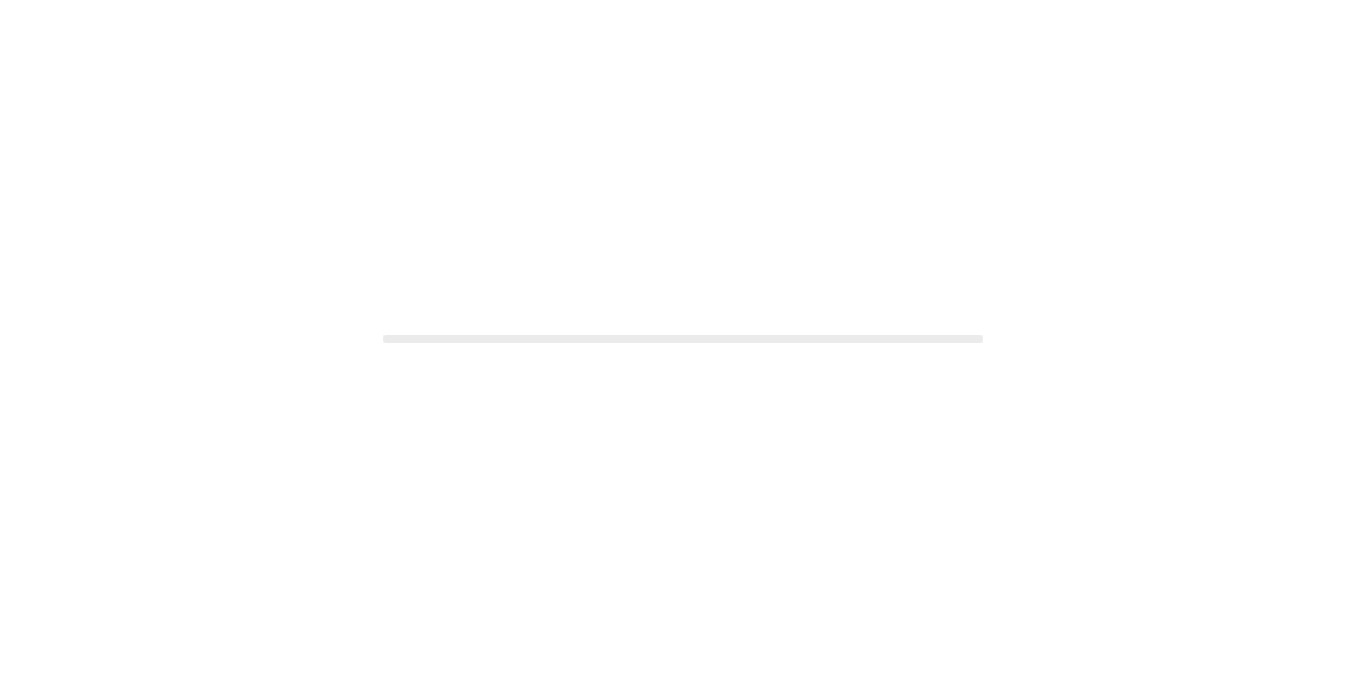 scroll, scrollTop: 0, scrollLeft: 0, axis: both 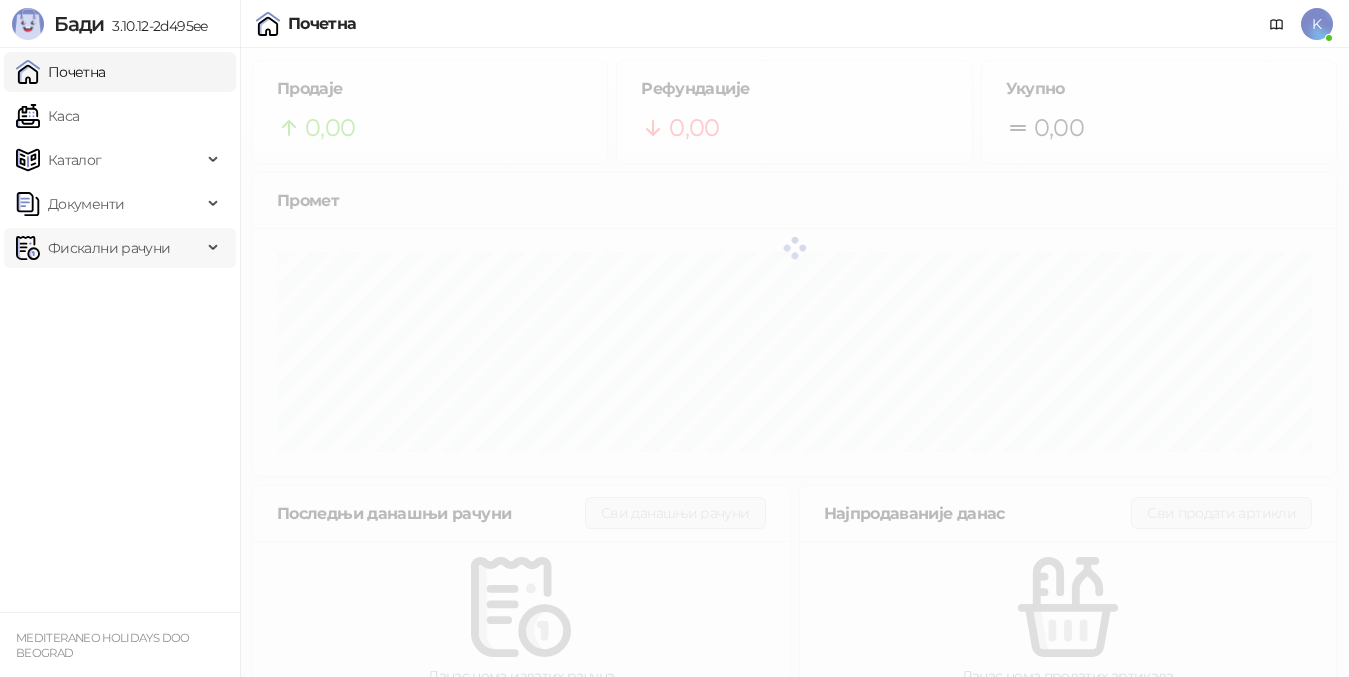 click on "Фискални рачуни" at bounding box center (109, 248) 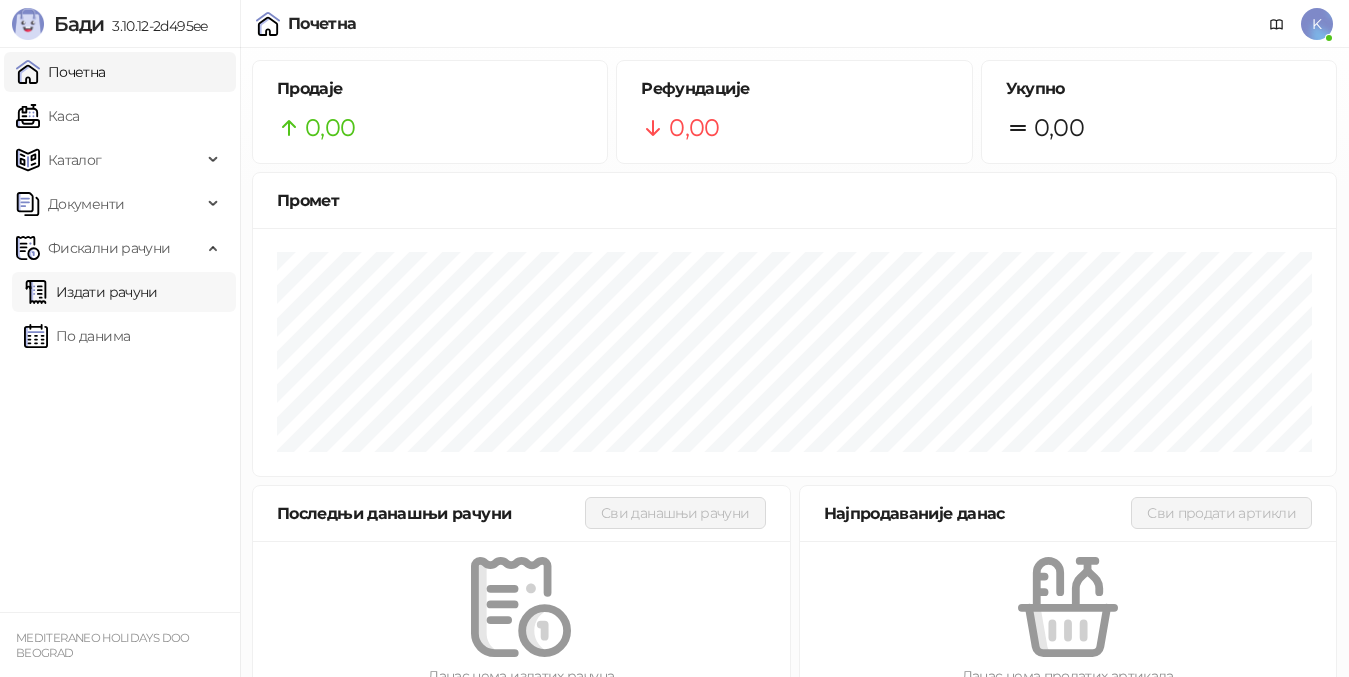 click on "Издати рачуни" at bounding box center (91, 292) 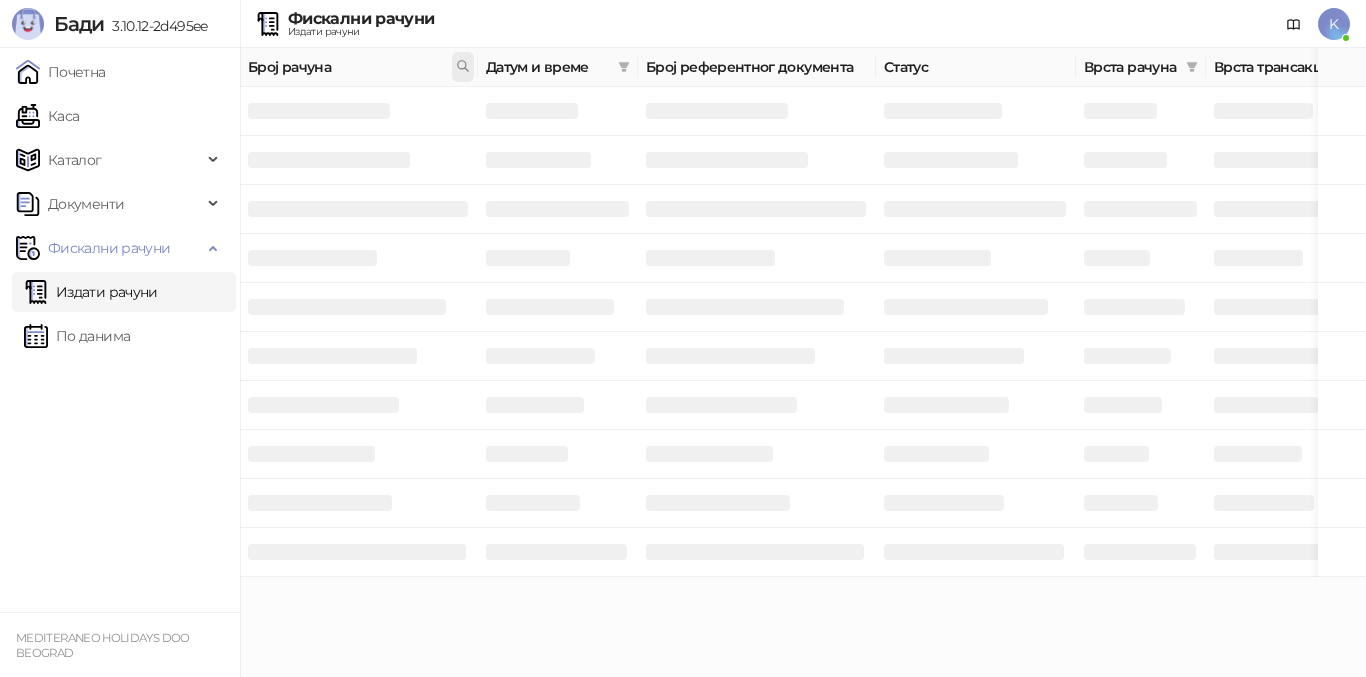 click 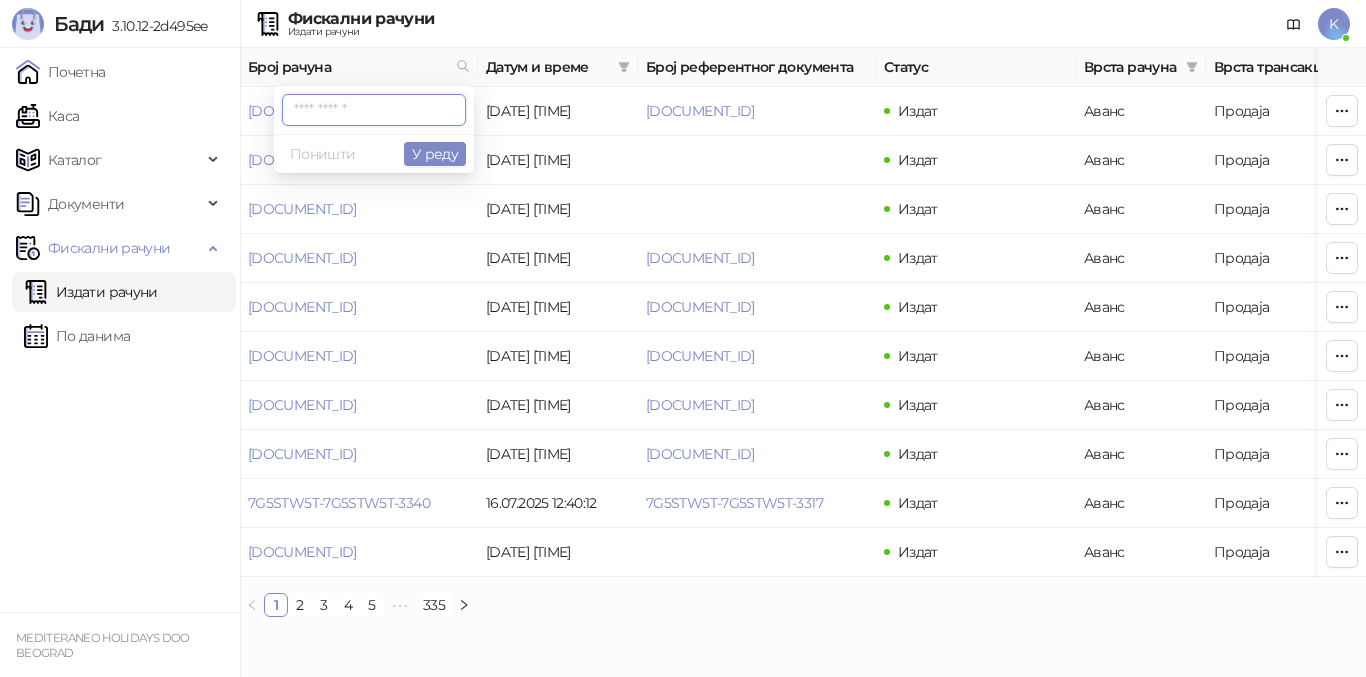 paste on "**********" 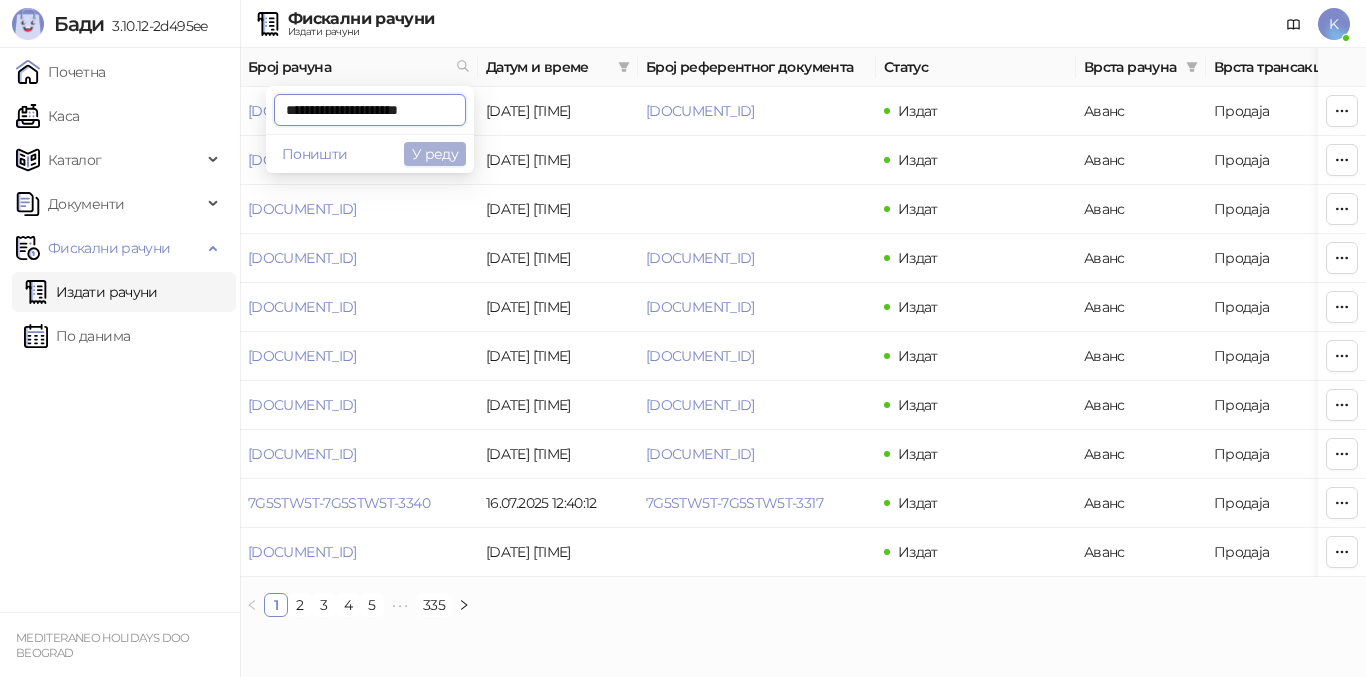 type on "**********" 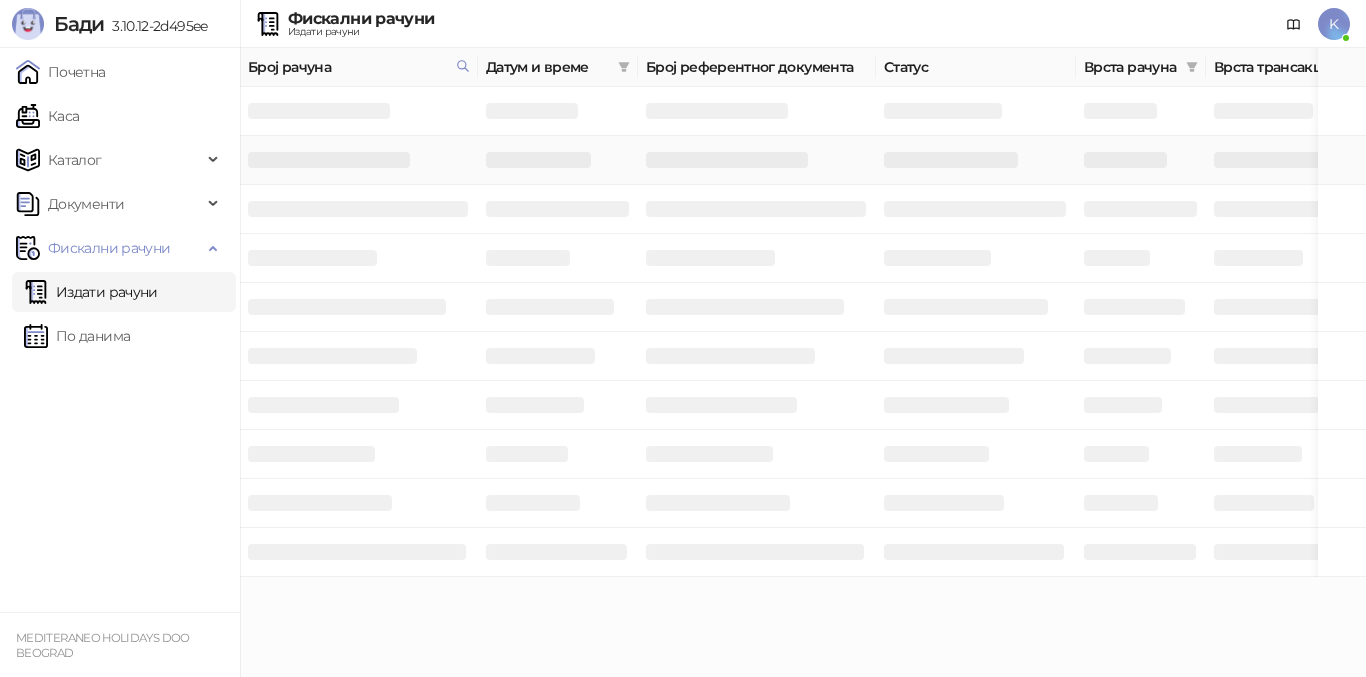 scroll, scrollTop: 0, scrollLeft: 11, axis: horizontal 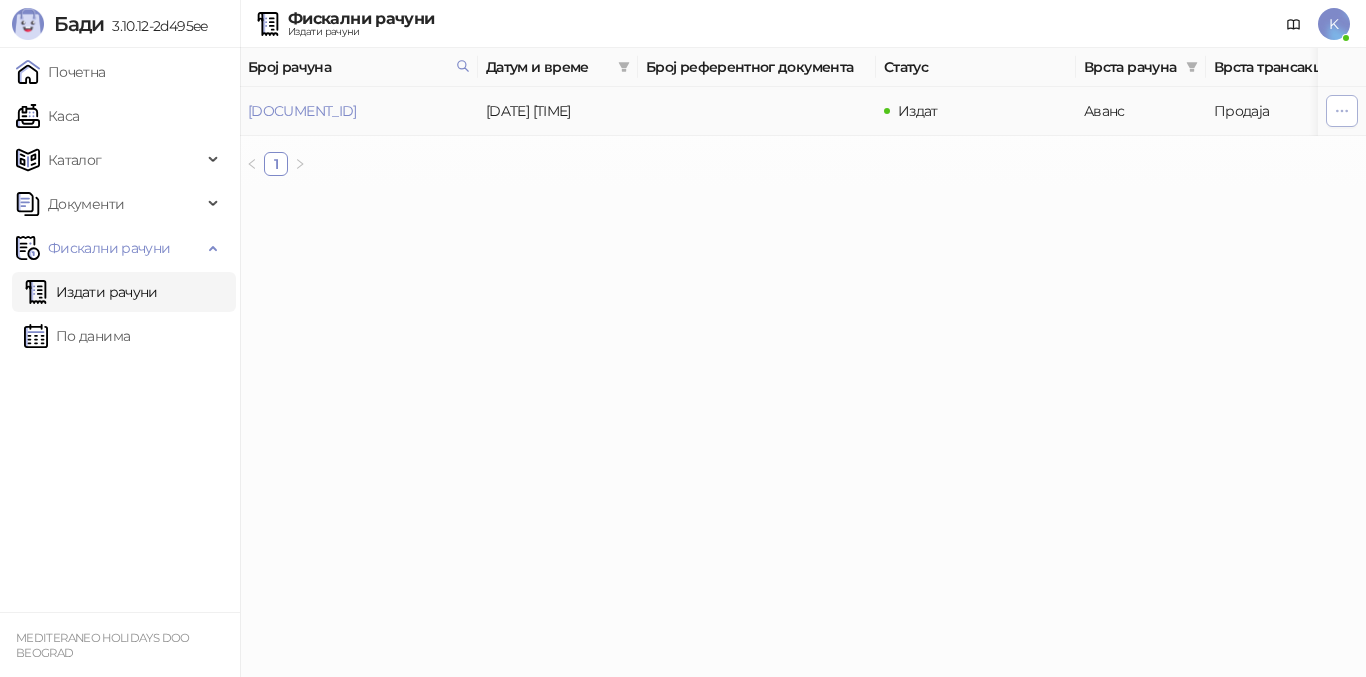 click 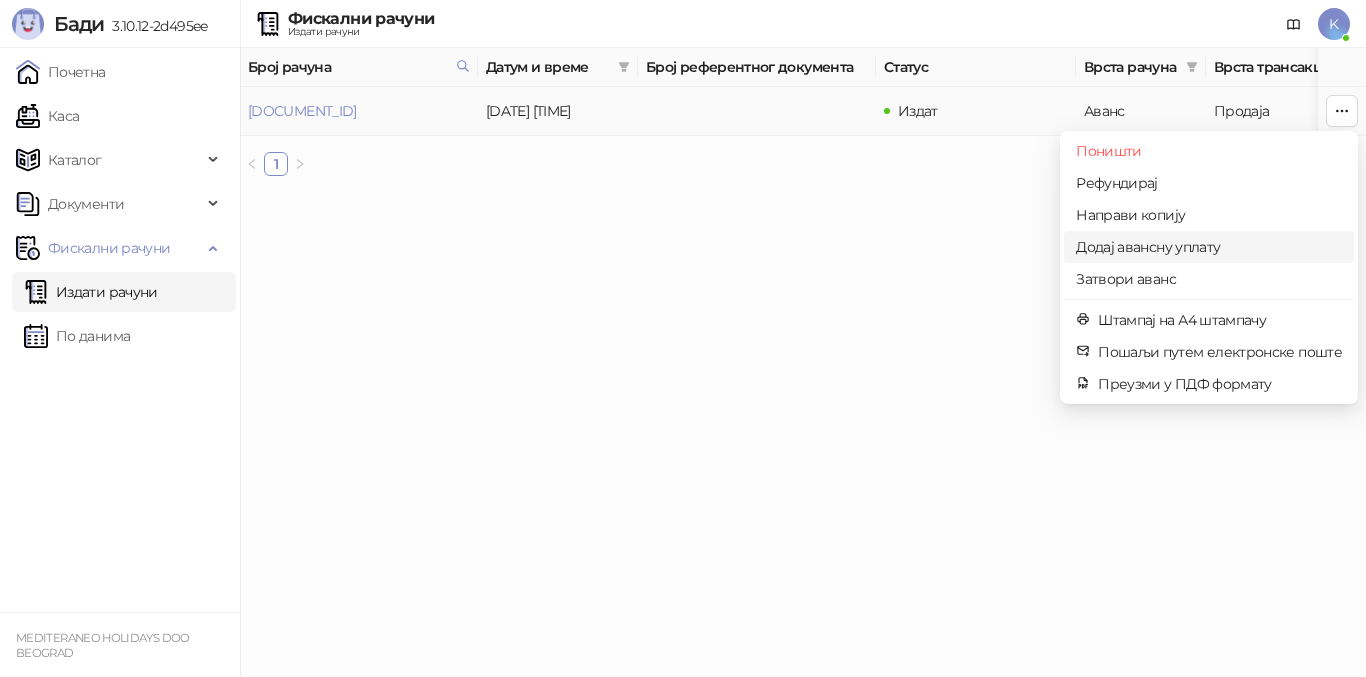 click on "Додај авансну уплату" at bounding box center (1209, 247) 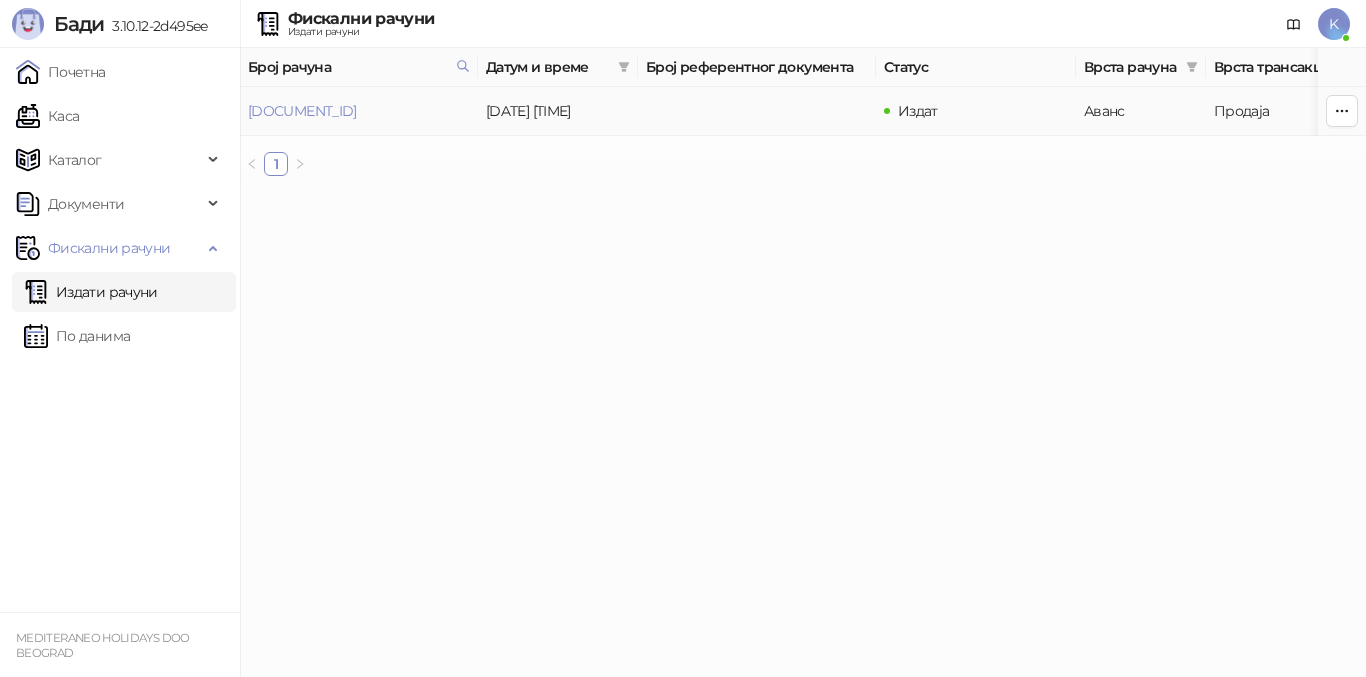 type on "**********" 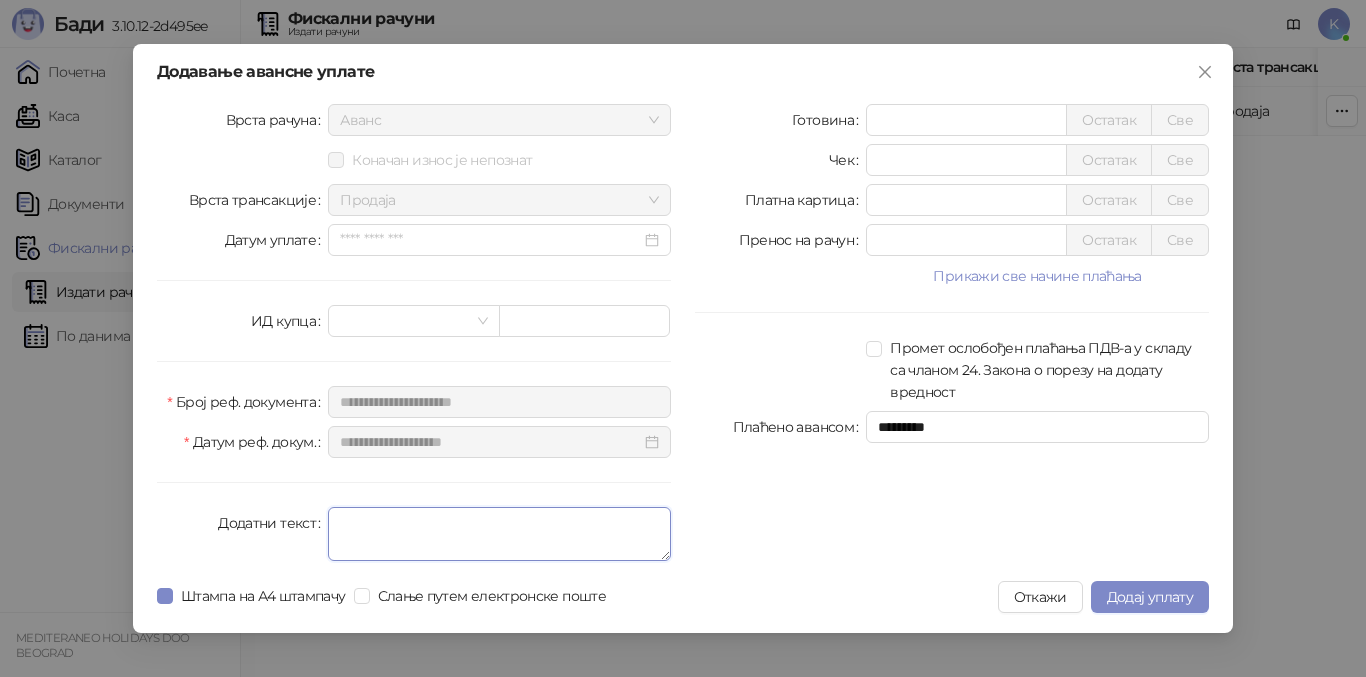 click on "Додатни текст" at bounding box center (499, 534) 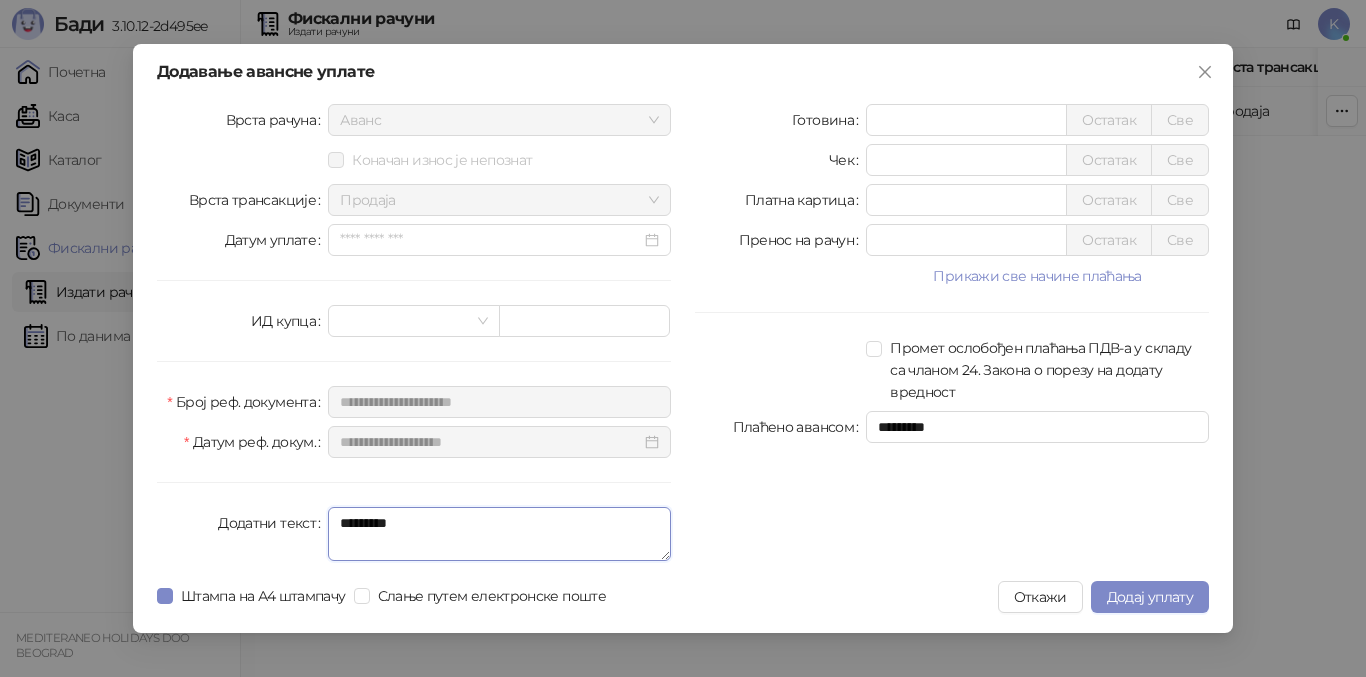 type on "*********" 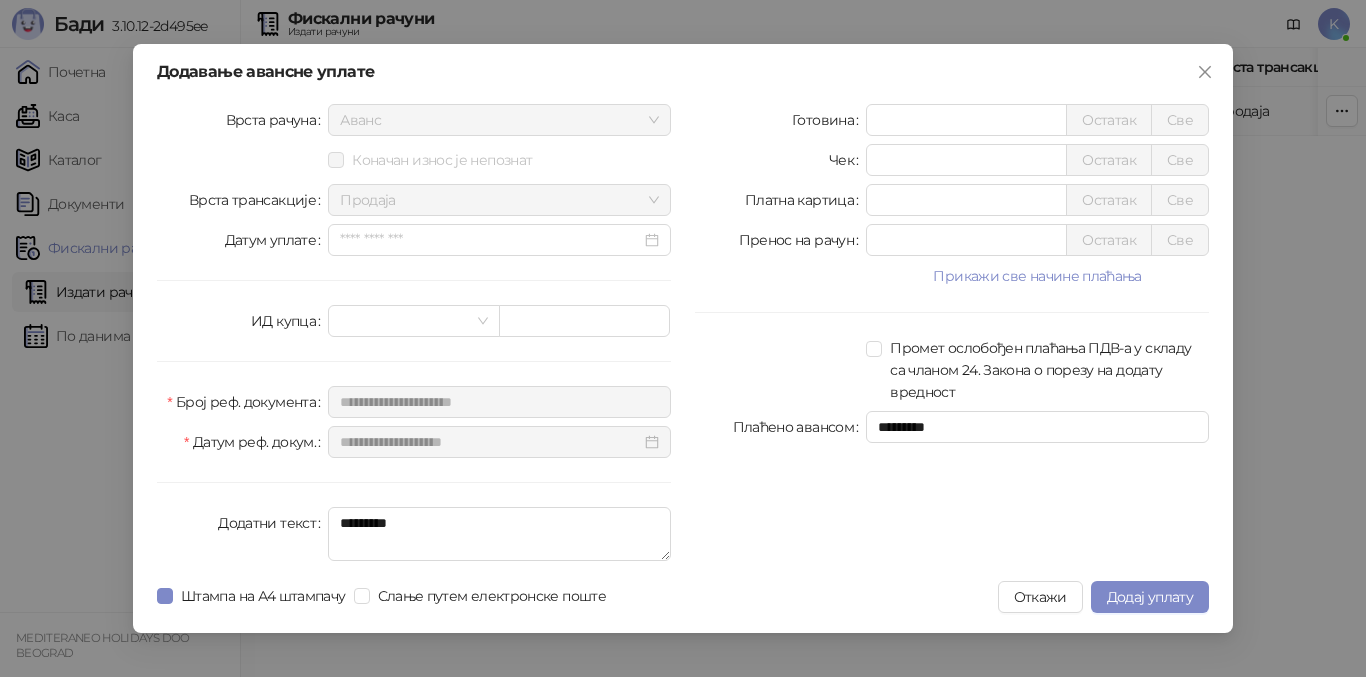 click on "Готовина * Остатак Све Чек * Остатак Све Платна картица * Остатак Све Пренос на рачун * Остатак Све Прикажи све начине плаћања Ваучер * Остатак Све Инстант плаћање * Остатак Све Друго безготовинско * Остатак Све   Промет ослобођен плаћања ПДВ-а у складу са чланом 24. Закона о порезу на додату вредност Плаћено авансом *********" at bounding box center (952, 336) 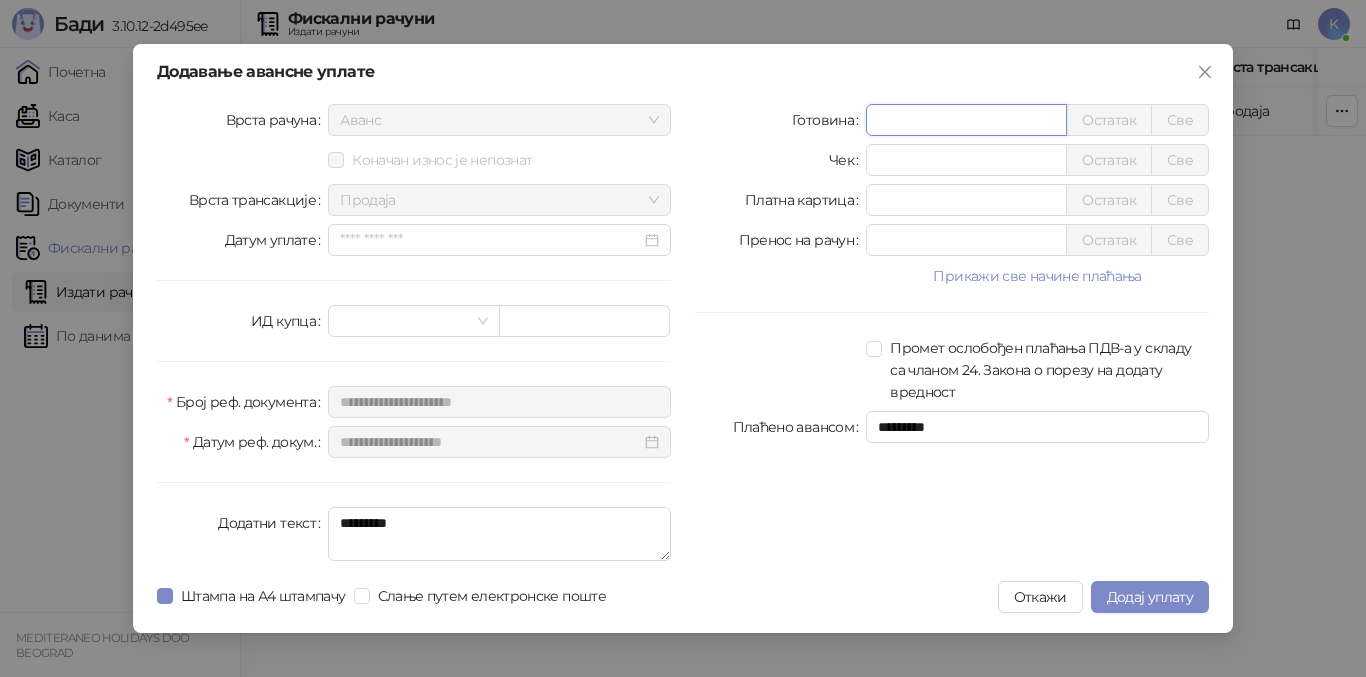 click on "*" at bounding box center (966, 120) 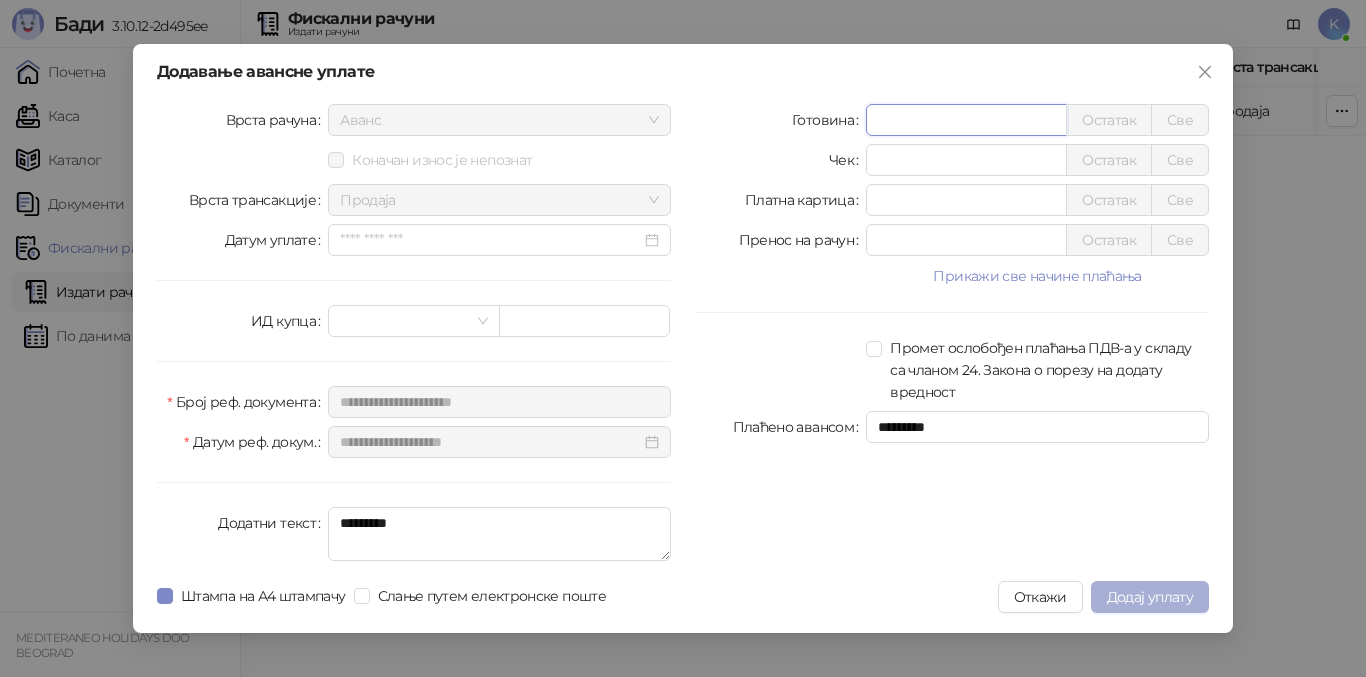 type on "******" 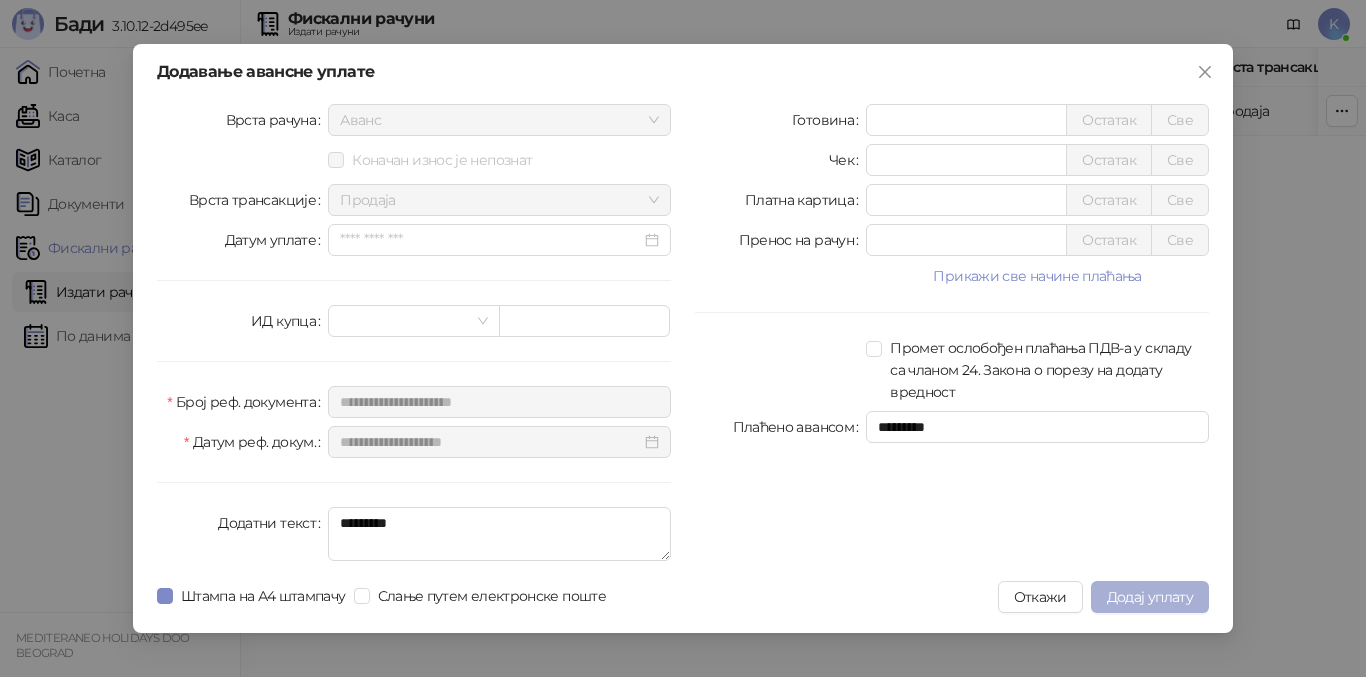 drag, startPoint x: 1143, startPoint y: 588, endPoint x: 1133, endPoint y: 587, distance: 10.049875 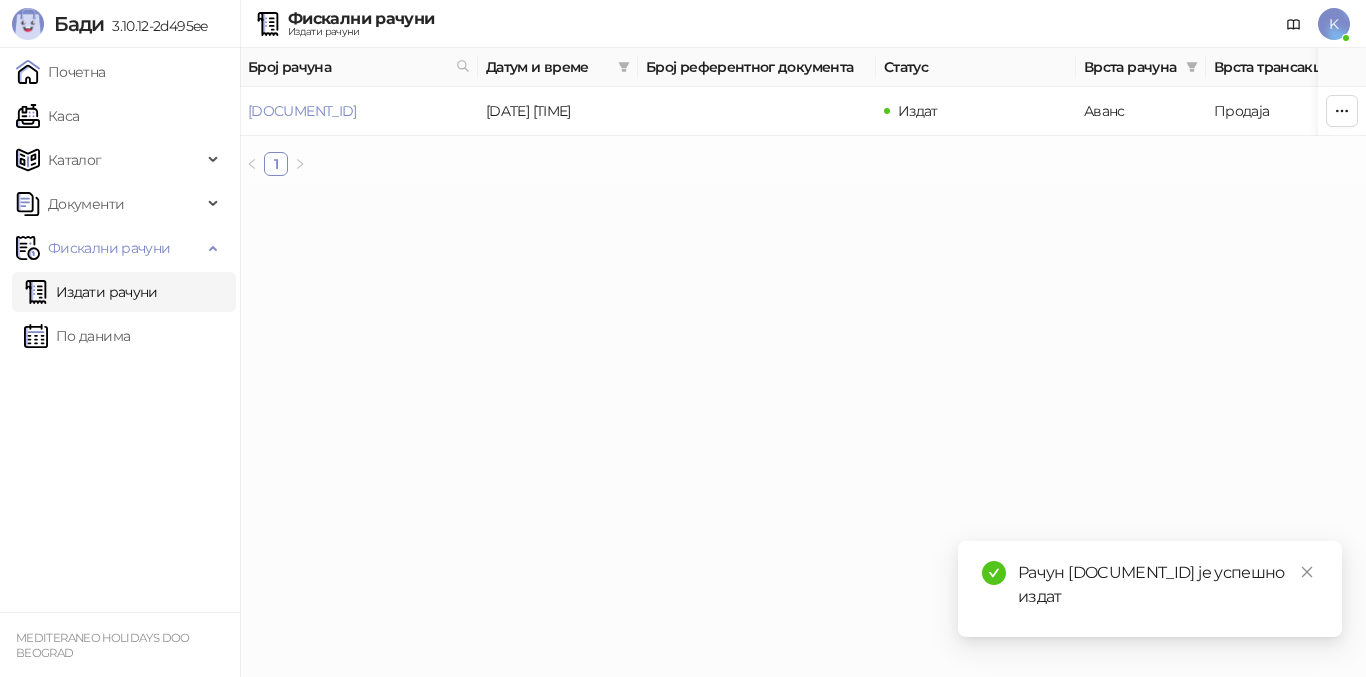 click on "Издати рачуни" at bounding box center (91, 292) 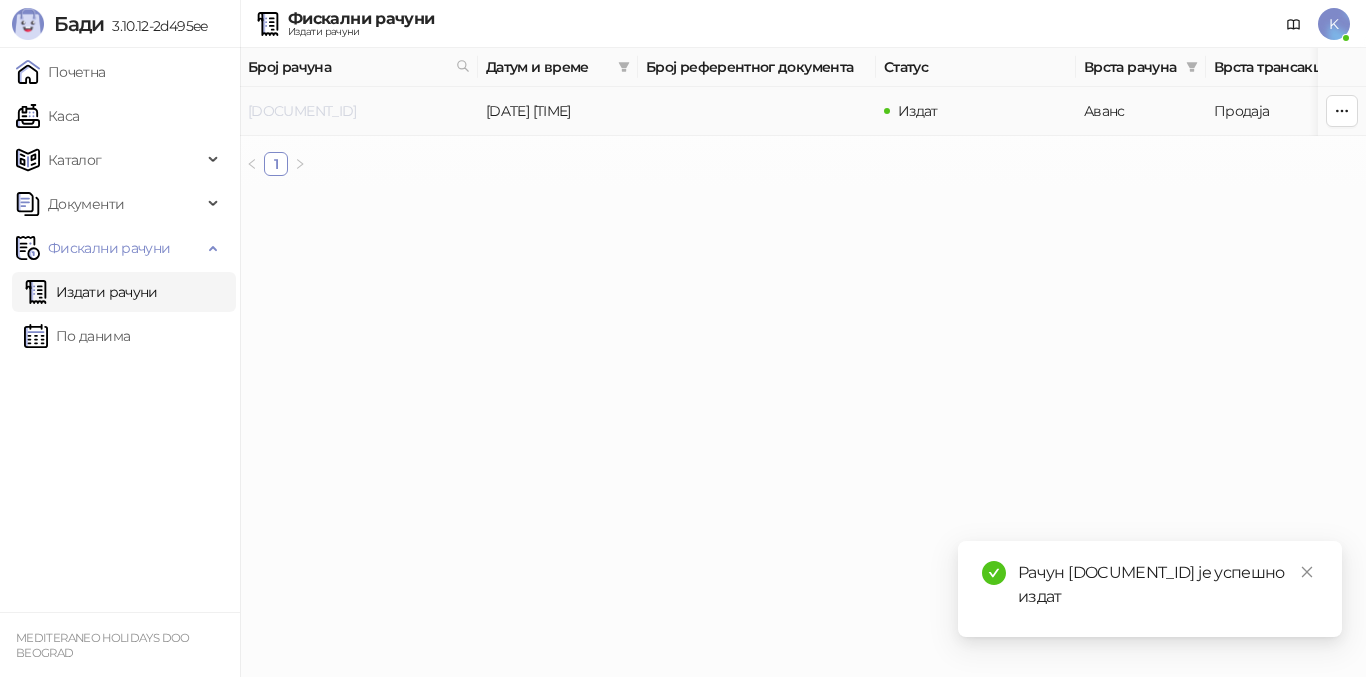 drag, startPoint x: 433, startPoint y: 106, endPoint x: 352, endPoint y: 104, distance: 81.02469 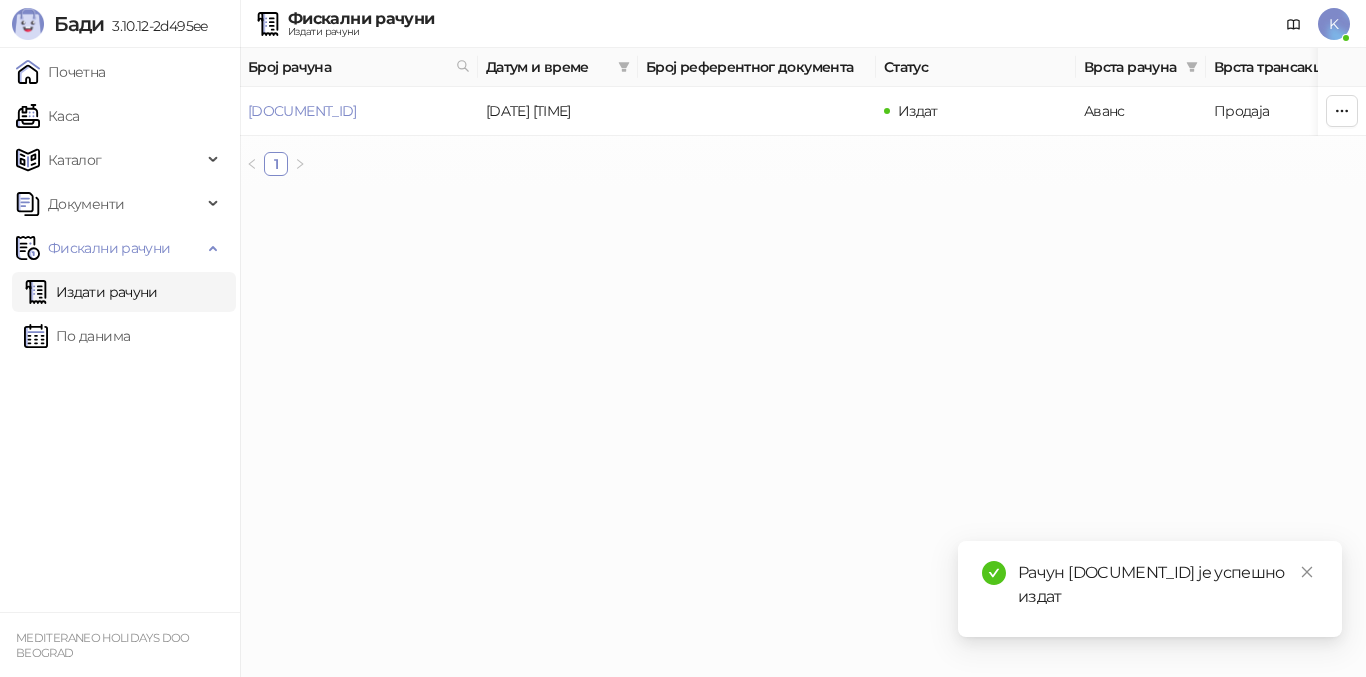 click on "Бади 3.10.12-2d495ee Почетна Каса Каталог Документи Фискални рачуни Издати рачуни По данима MEDITERANEO HOLIDAYS DOO BEOGRAD Фискални рачуни Издати рачуни K  Број рачуна Датум и време Број референтног документа Статус Врста рачуна Врста трансакције Износ Касир Продајно место                     7G5STW5T-7G5STW5T-2960 08.07.2025 14:46:33 Издат Аванс Продаја 90.000,00 RSD Kasir   Poslovnica YBC 1 ФИСКАЛНИ РАЧУН ПИБ:  100420804 Предузеће:  MEDITERANEO HOLIDAYS Место продаје:  1008529-POSLOVNICA YUBC  Адреса:  БУЛЕВАР МИХАЈЛА ПУПИНА 10В 1   Општина:  БЕОГРАД (НОВИ БЕОГРАД) Касир:  Kasir   ЕСИР број:  1289/3.10.12-2d495ee Реф. број:  7G5STW5T-7G5STW5T-2960 Реф. време: Артикли" at bounding box center [683, 96] 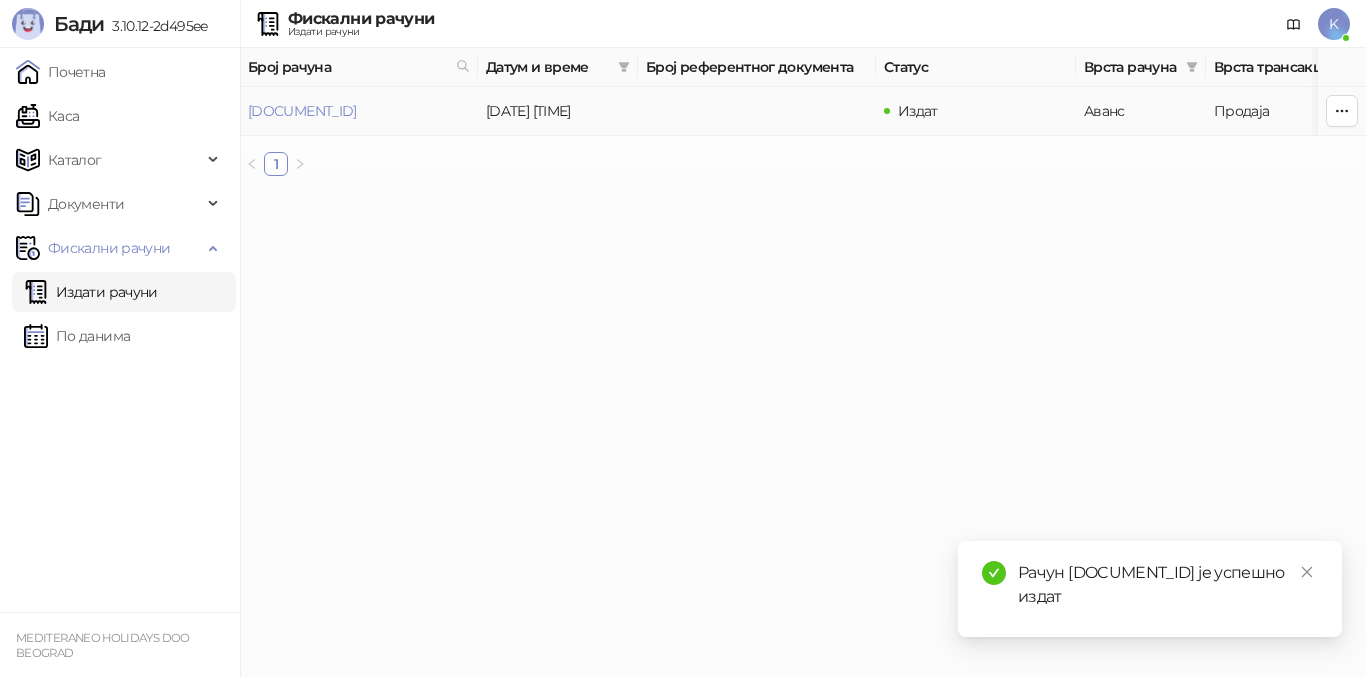click on "[REFERENCE] - [REFERENCE] - [FOUR_DIGIT_NUMBER]" at bounding box center (359, 111) 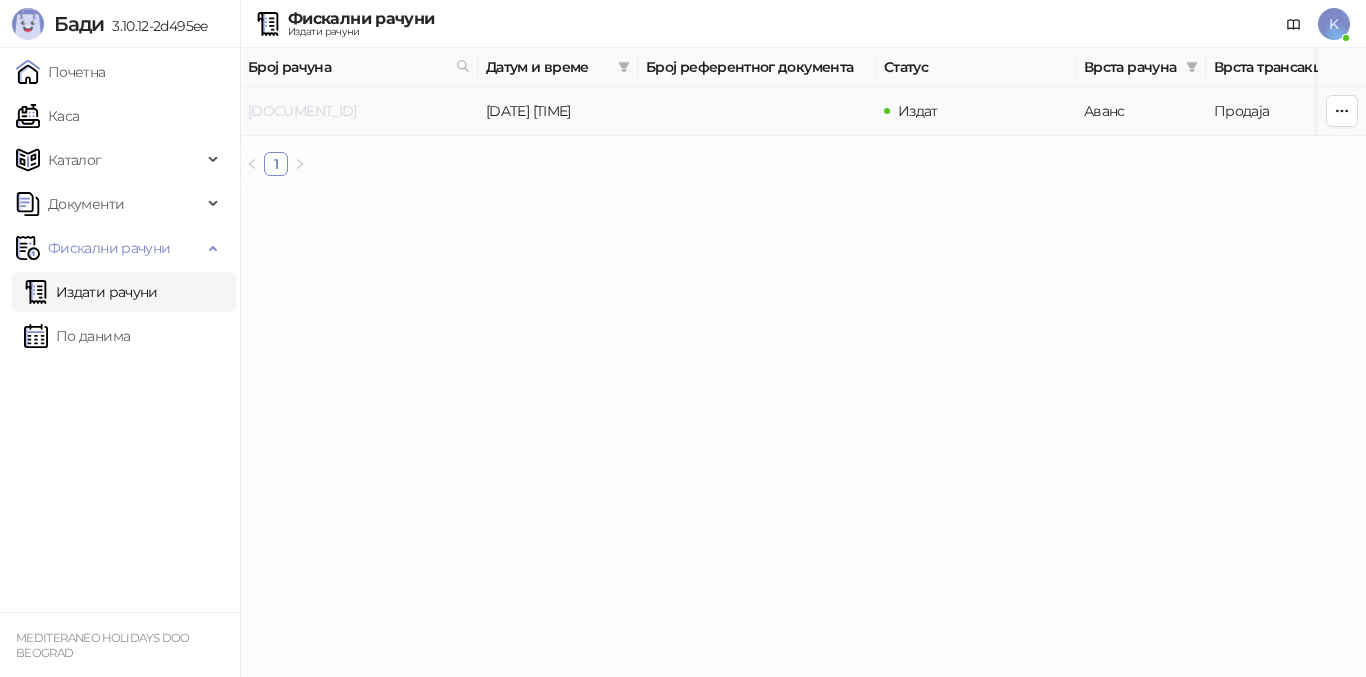 click on "[REFERENCE] - [REFERENCE] - [FOUR_DIGIT_NUMBER]" at bounding box center [302, 111] 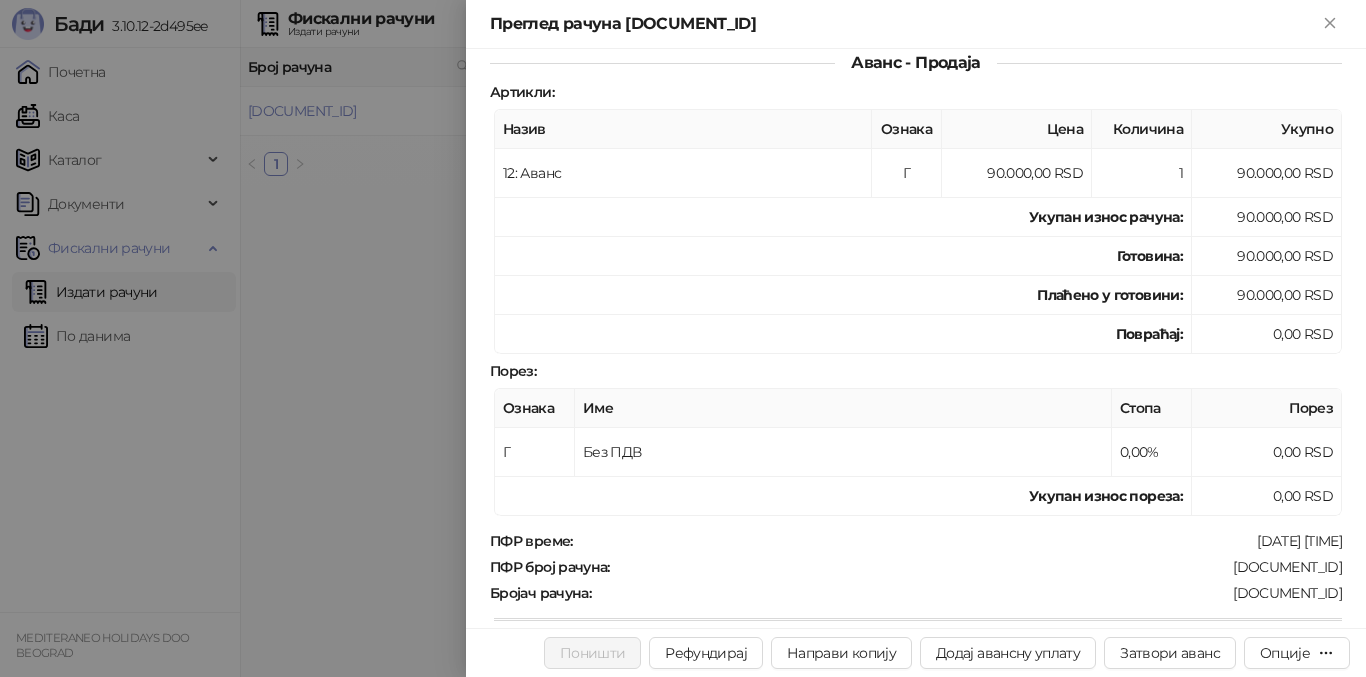 scroll, scrollTop: 500, scrollLeft: 0, axis: vertical 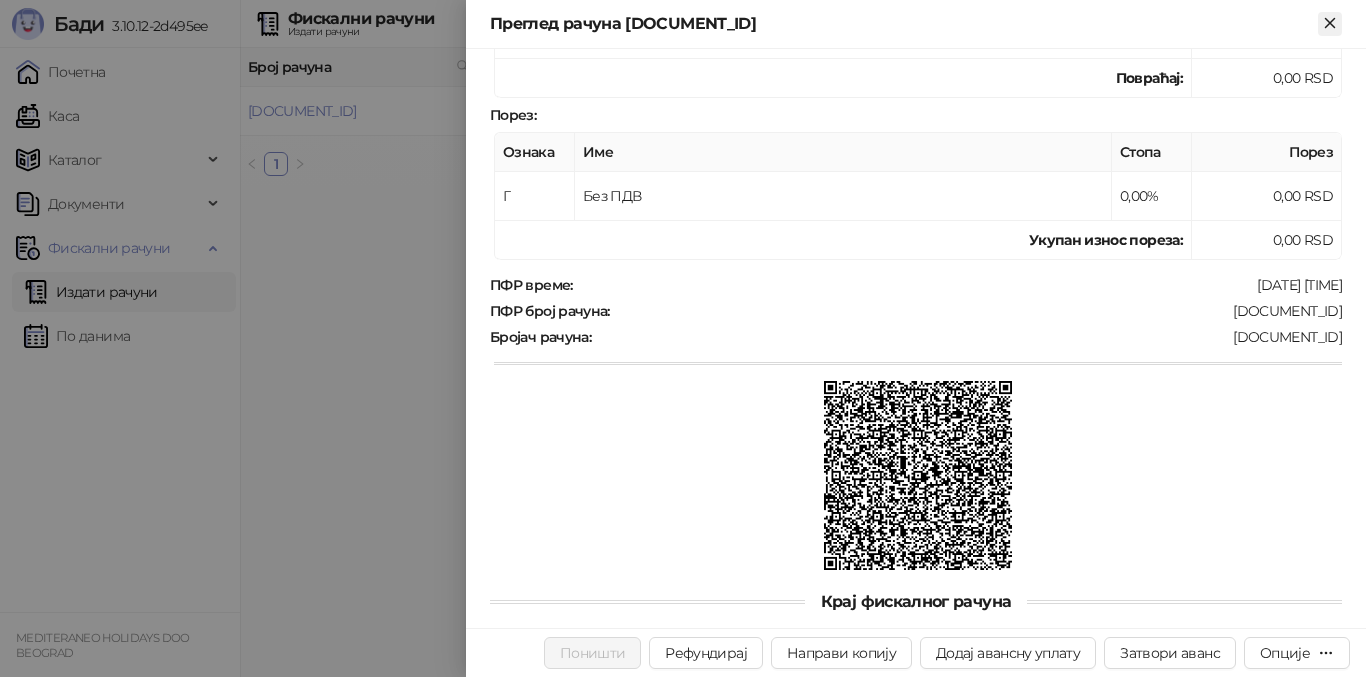 click 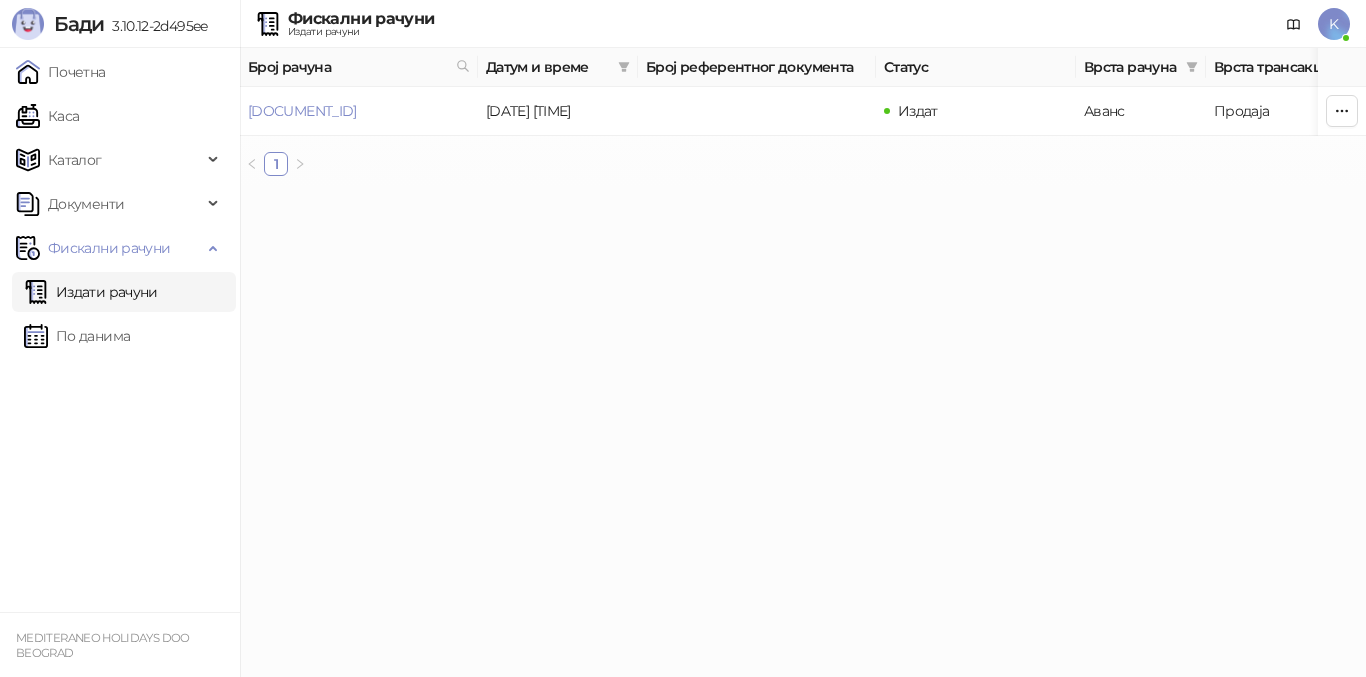 click on "Издати рачуни" at bounding box center [91, 292] 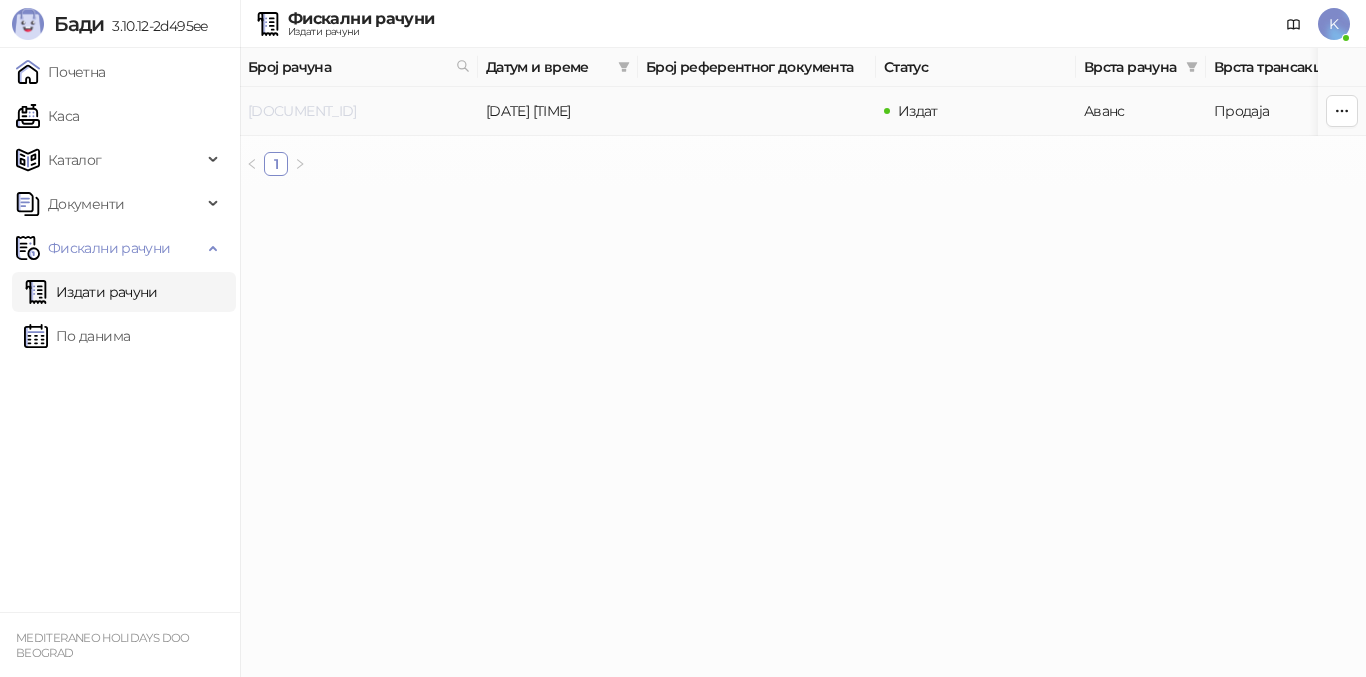 click on "[REFERENCE] - [REFERENCE] - [FOUR_DIGIT_NUMBER]" at bounding box center [302, 111] 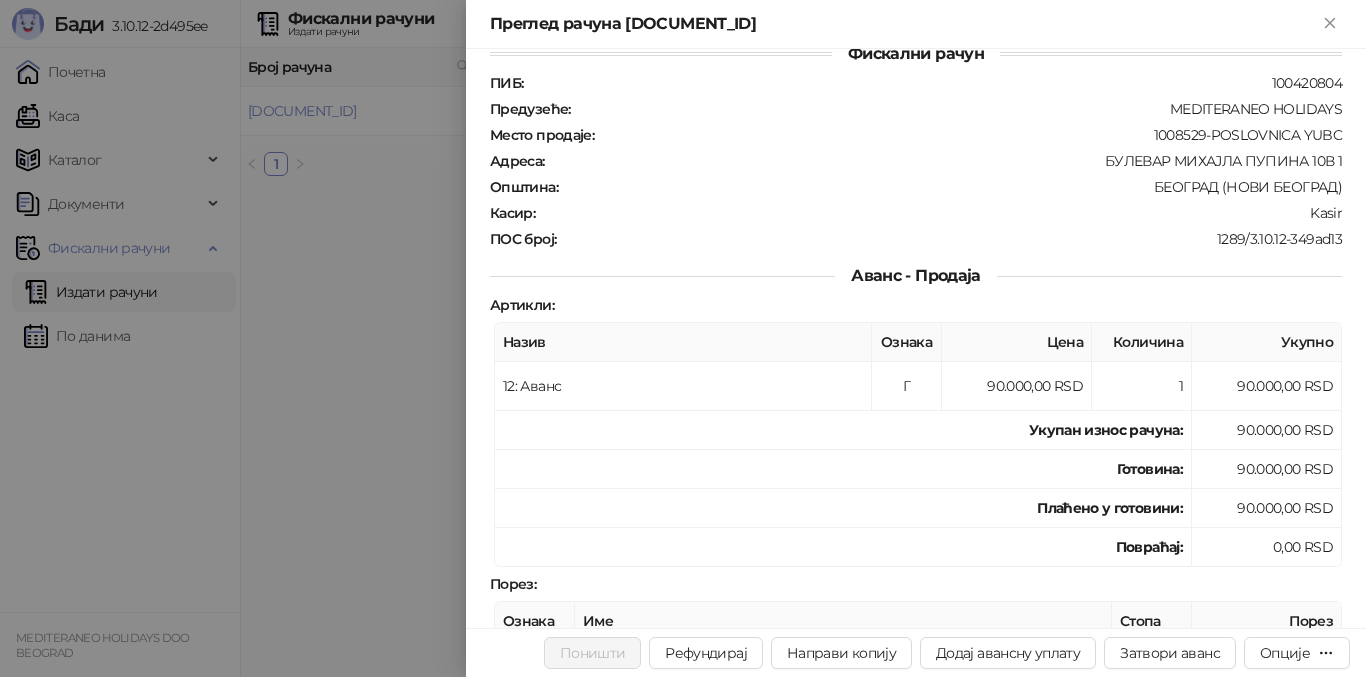 scroll, scrollTop: 0, scrollLeft: 0, axis: both 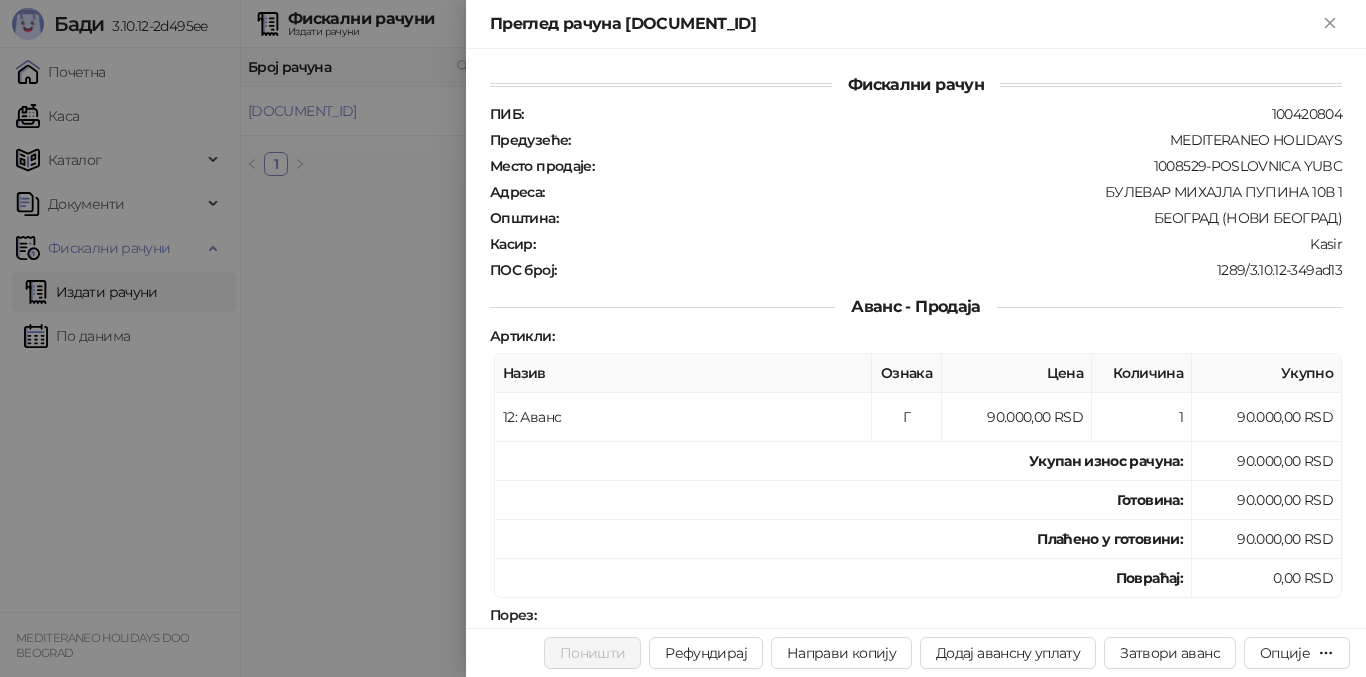 click on "Преглед рачуна 7G5STW5T-7G5STW5T-2960" at bounding box center [916, 24] 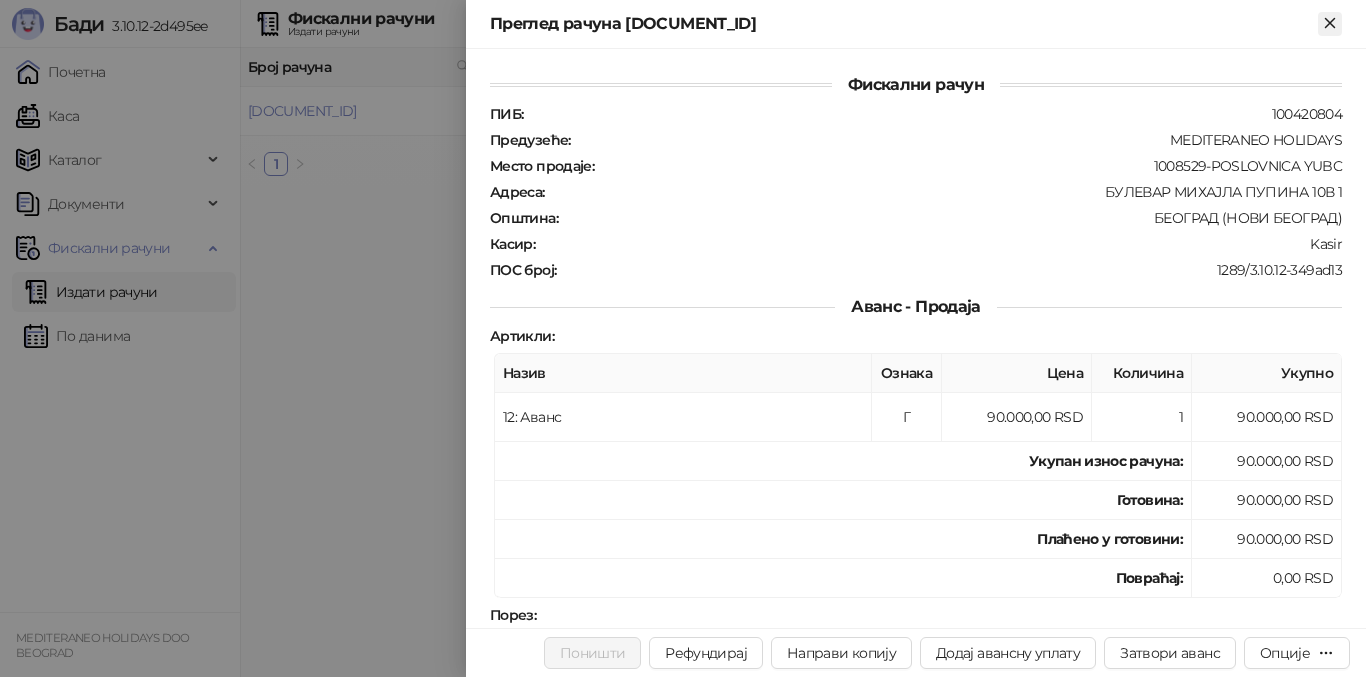 click 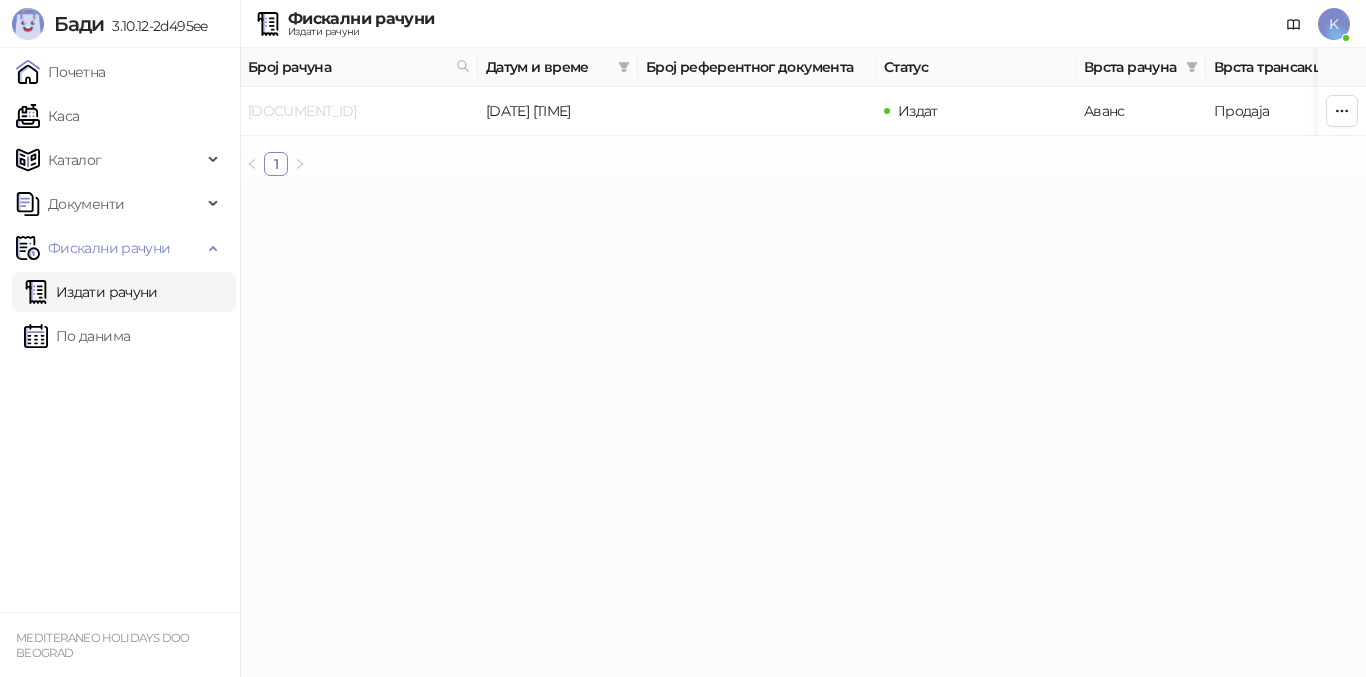 click on "[REFERENCE] - [REFERENCE] - [FOUR_DIGIT_NUMBER]" at bounding box center (359, 111) 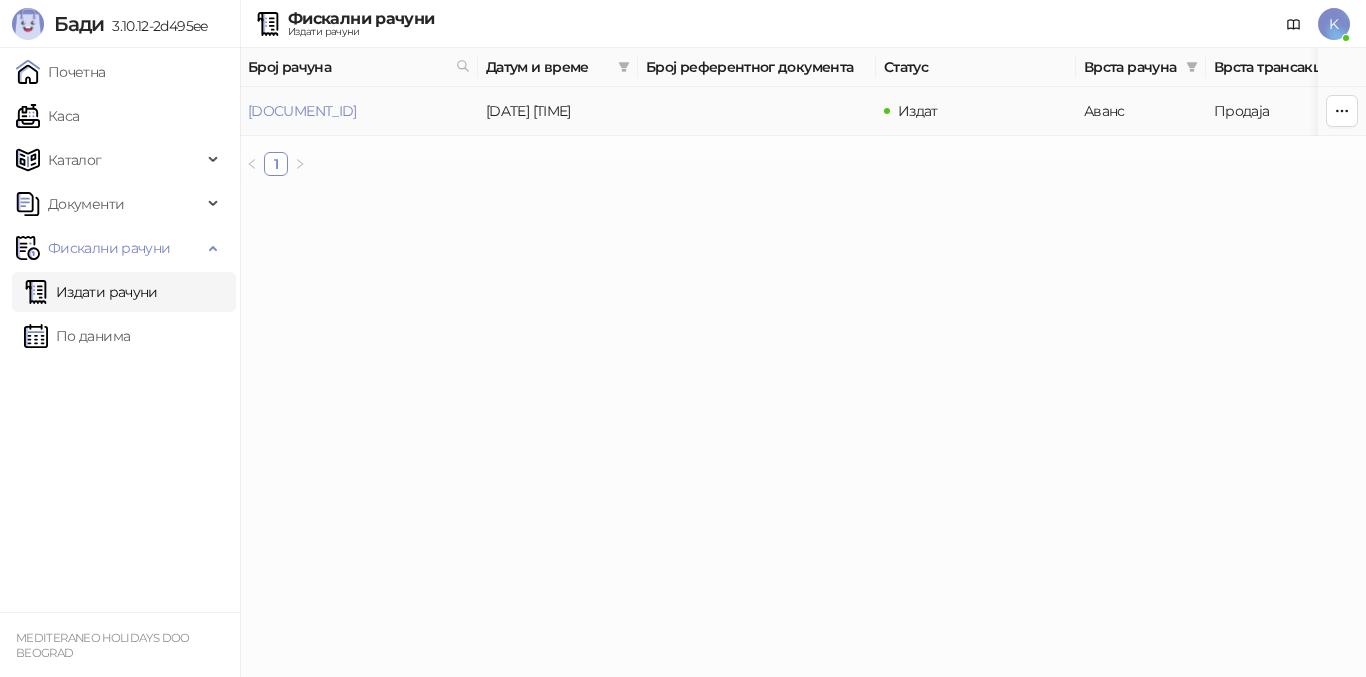 click on "Бади 3.10.12-2d495ee Почетна Каса Каталог Документи Фискални рачуни Издати рачуни По данима MEDITERANEO HOLIDAYS DOO BEOGRAD Фискални рачуни Издати рачуни K  Број рачуна Датум и време Број референтног документа Статус Врста рачуна Врста трансакције Износ Касир Продајно место                     7G5STW5T-7G5STW5T-2960 08.07.2025 14:46:33 Издат Аванс Продаја 90.000,00 RSD Kasir   Poslovnica YBC 1 ФИСКАЛНИ РАЧУН ПИБ:  100420804 Предузеће:  MEDITERANEO HOLIDAYS Место продаје:  1008529-POSLOVNICA YUBC  Адреса:  БУЛЕВАР МИХАЈЛА ПУПИНА 10В 1   Општина:  БЕОГРАД (НОВИ БЕОГРАД) Касир:  Kasir   ЕСИР број:  1289/3.10.12-2d495ee Реф. број:  7G5STW5T-7G5STW5T-2960 Реф. време: Артикли" at bounding box center (683, 96) 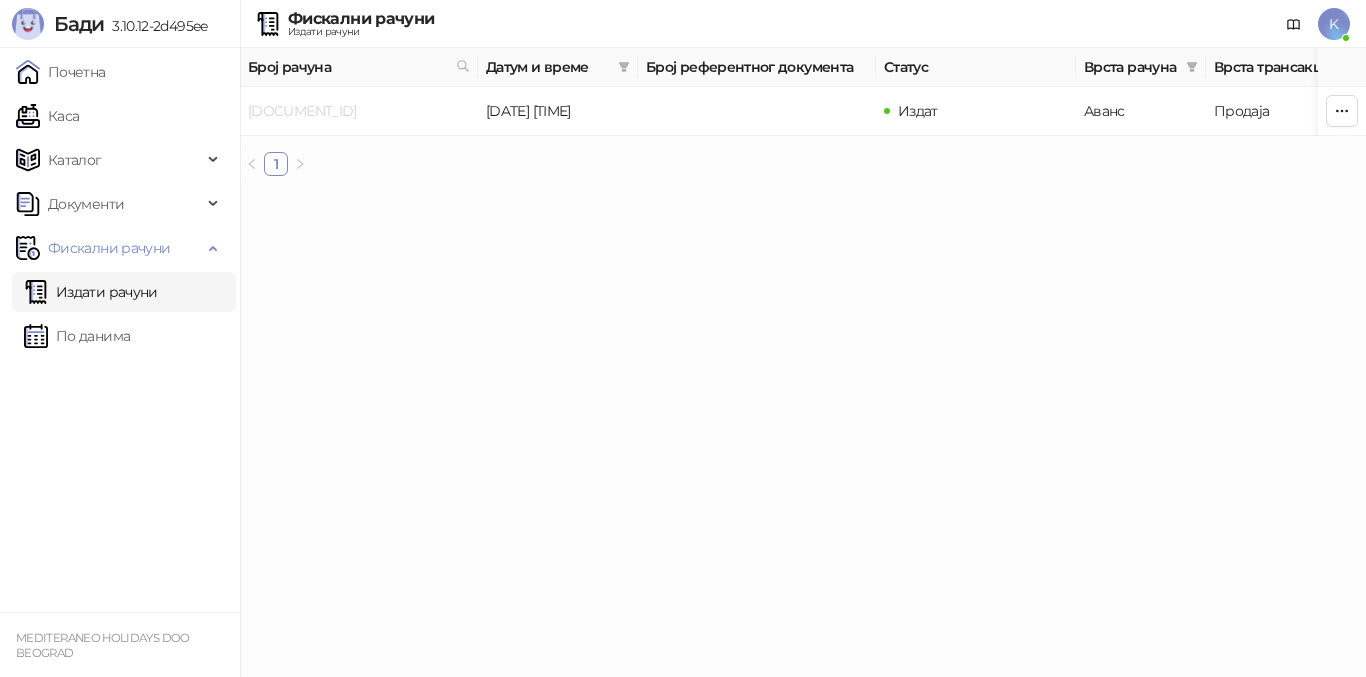 click on "[REFERENCE] - [REFERENCE] - [FOUR_DIGIT_NUMBER]" at bounding box center [302, 111] 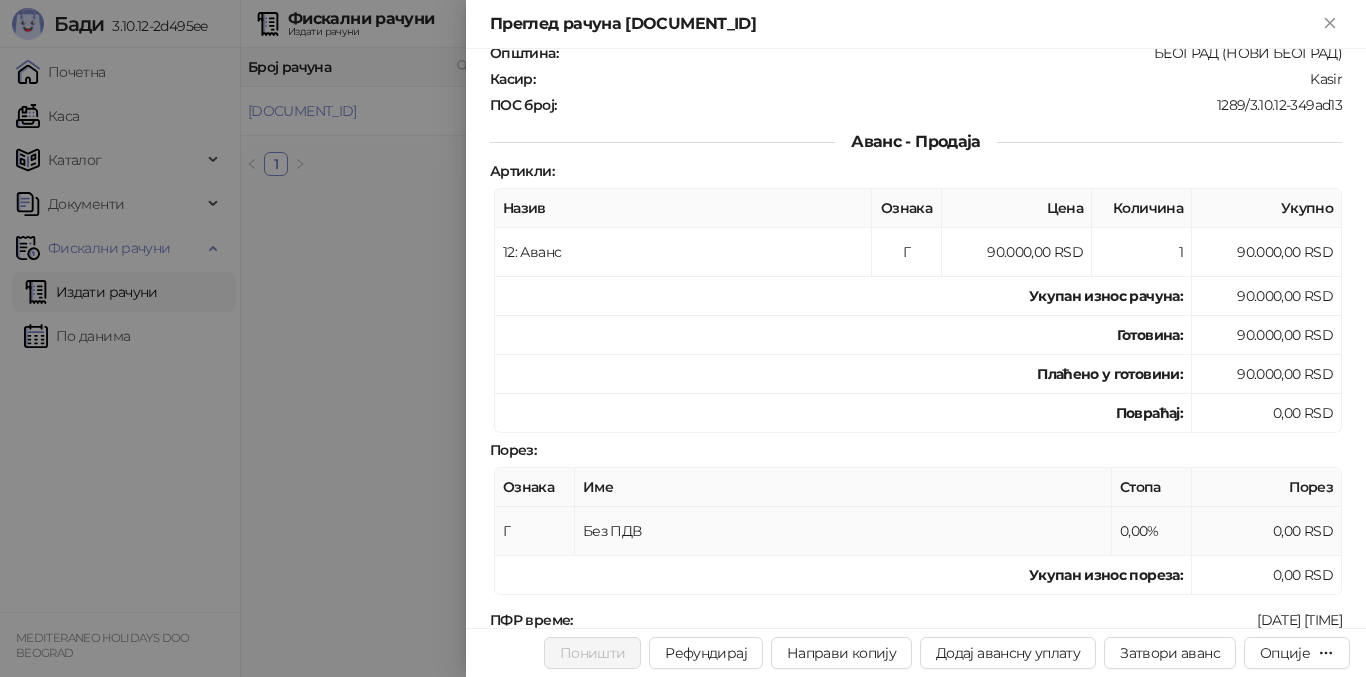 scroll, scrollTop: 65, scrollLeft: 0, axis: vertical 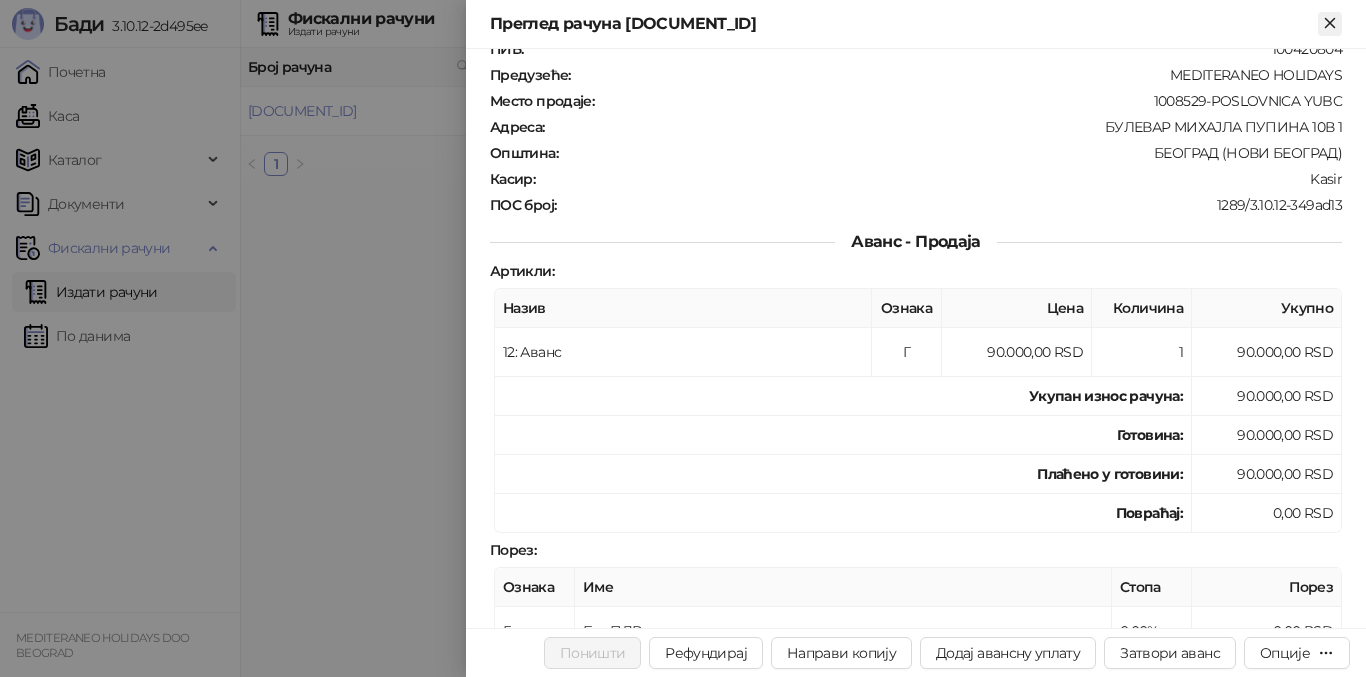 click at bounding box center (1330, 24) 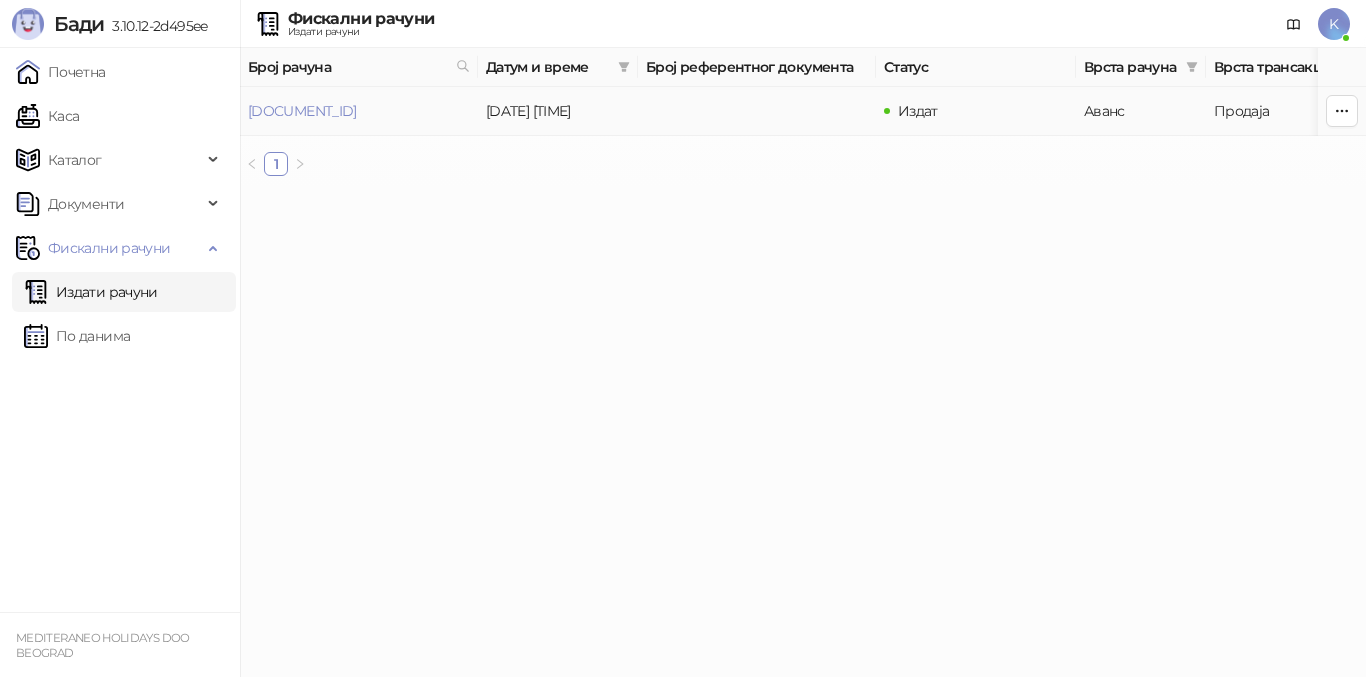 click on "[REFERENCE] - [REFERENCE] - [FOUR_DIGIT_NUMBER]" at bounding box center [359, 111] 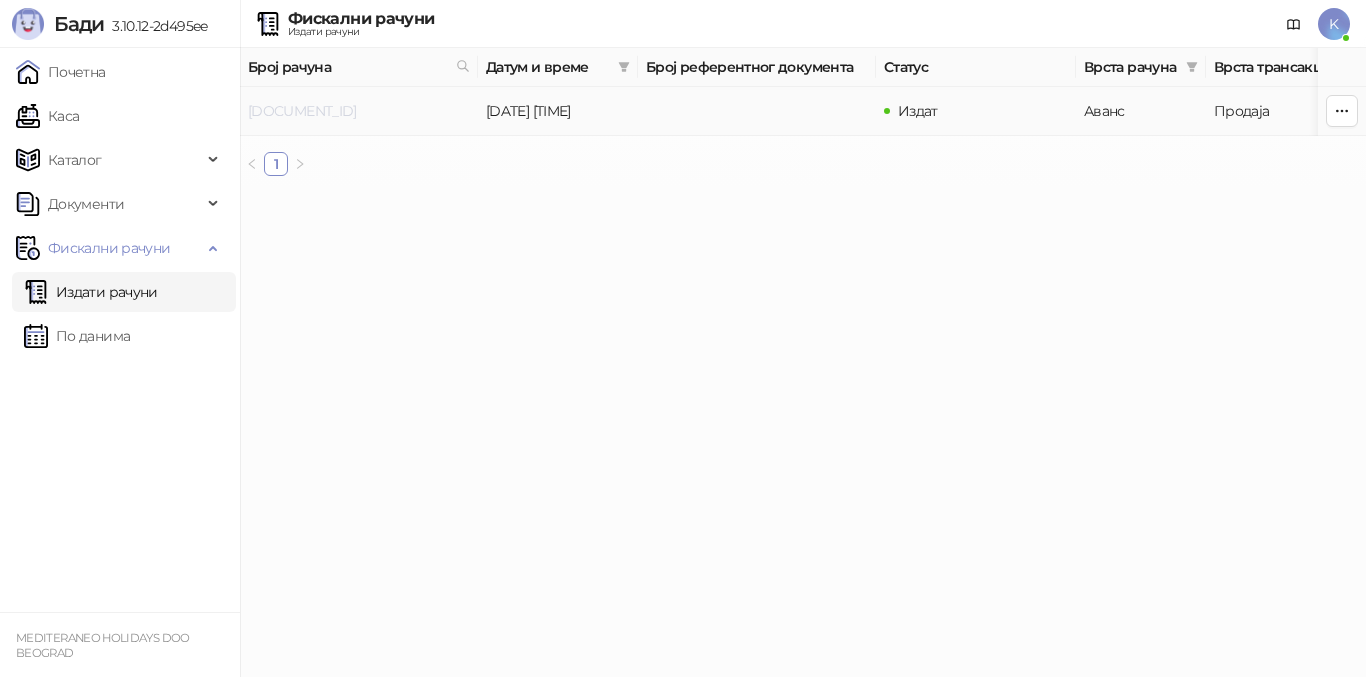 click on "[REFERENCE] - [REFERENCE] - [FOUR_DIGIT_NUMBER]" at bounding box center (302, 111) 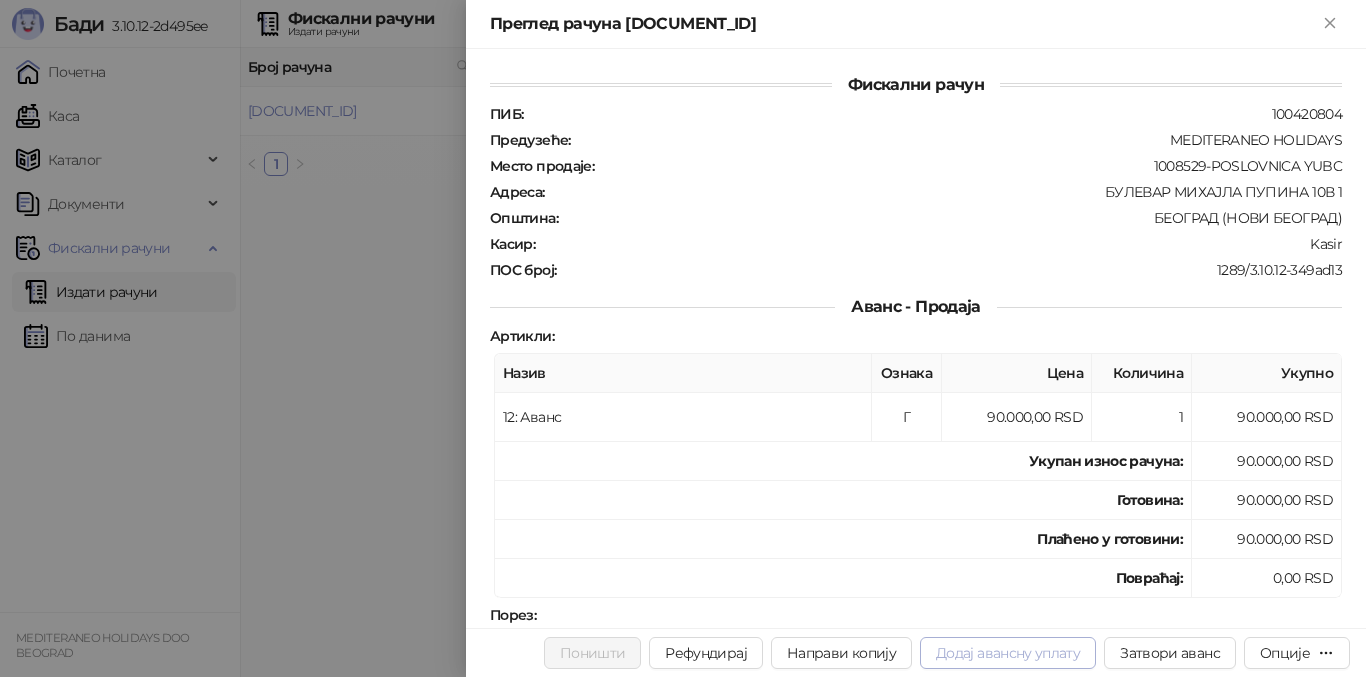 click on "Додај авансну уплату" at bounding box center (1008, 653) 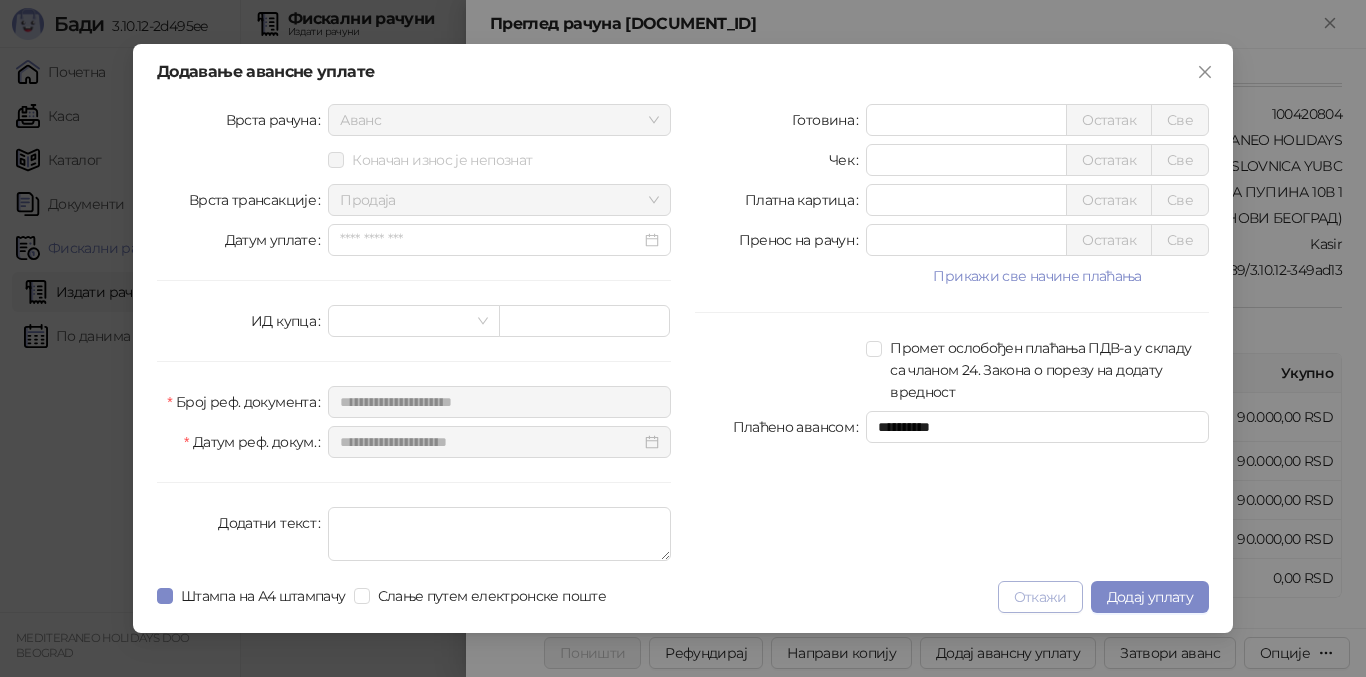 click on "Откажи" at bounding box center (1040, 597) 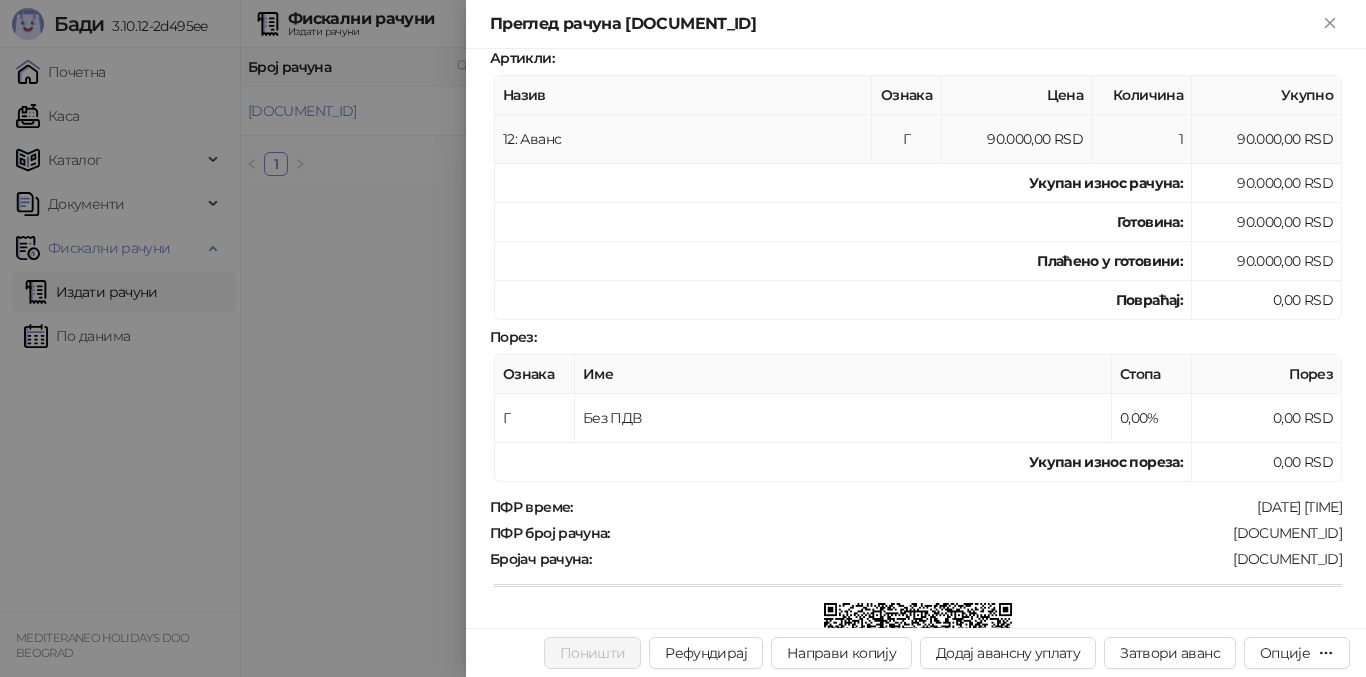 scroll, scrollTop: 500, scrollLeft: 0, axis: vertical 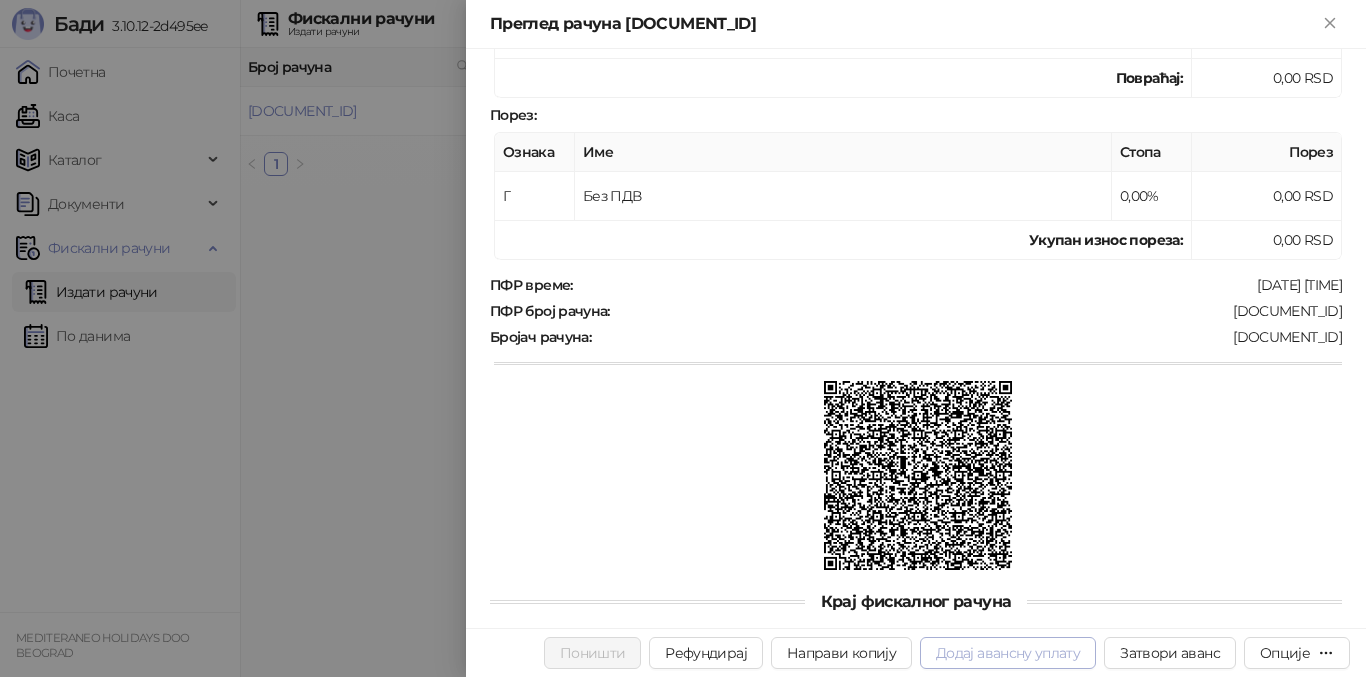 click on "Додај авансну уплату" at bounding box center (1008, 653) 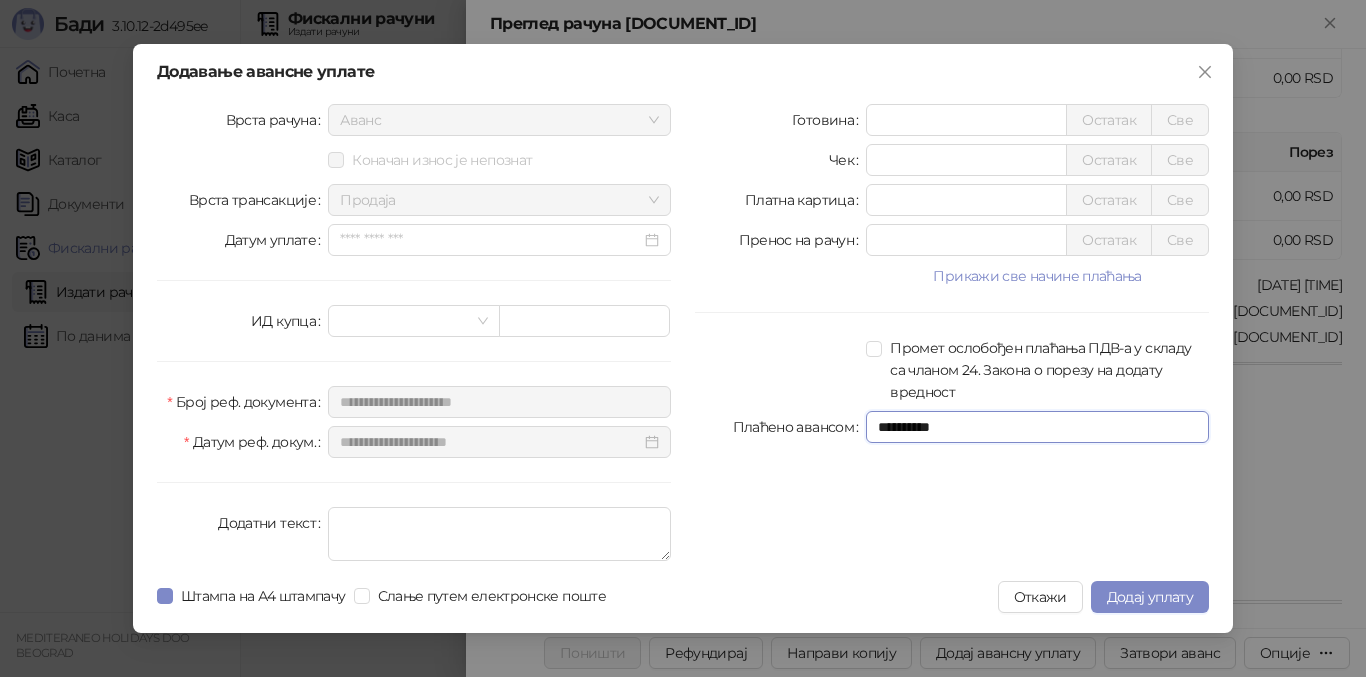 drag, startPoint x: 868, startPoint y: 422, endPoint x: 794, endPoint y: 417, distance: 74.168724 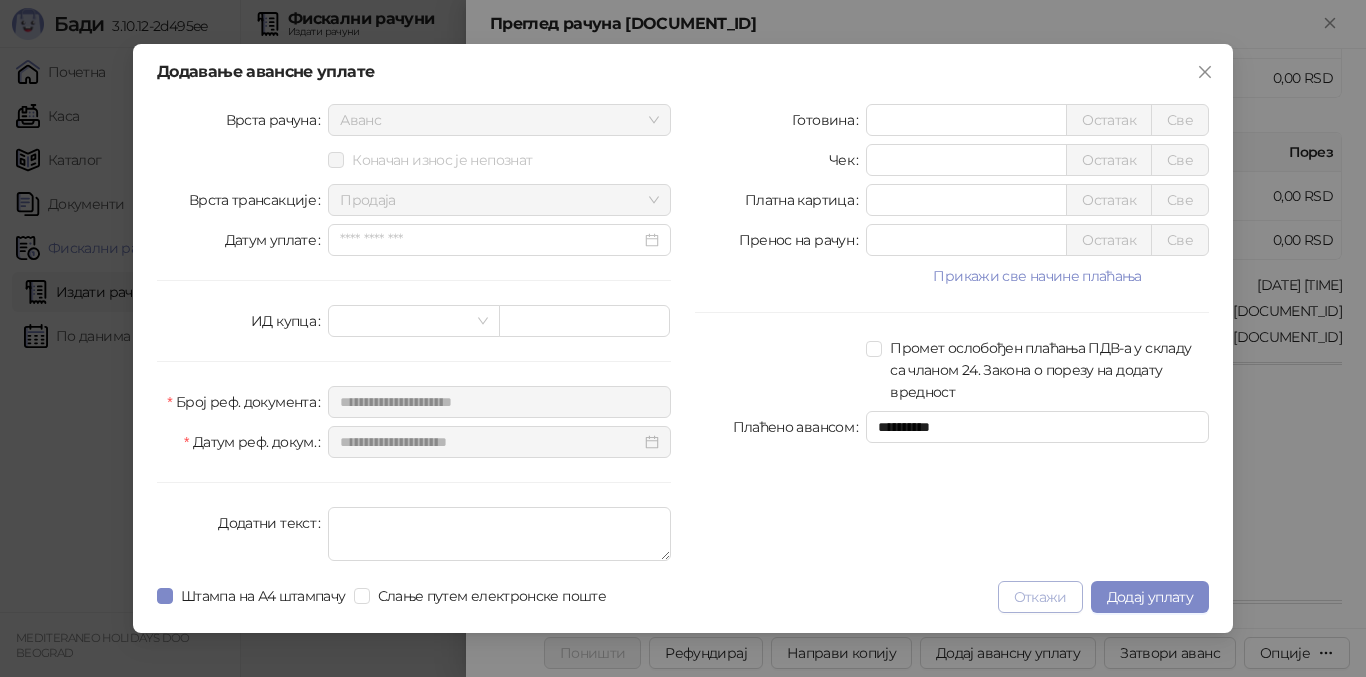 click on "Откажи" at bounding box center [1040, 597] 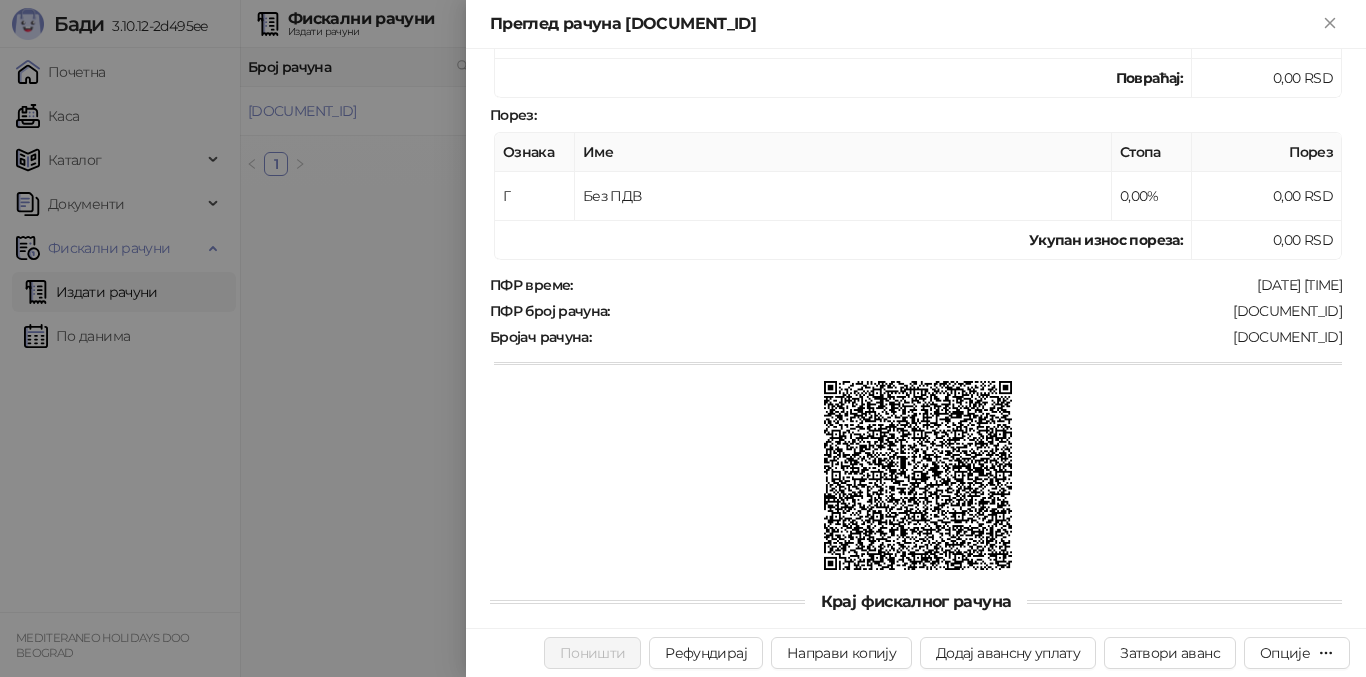 scroll, scrollTop: 665, scrollLeft: 0, axis: vertical 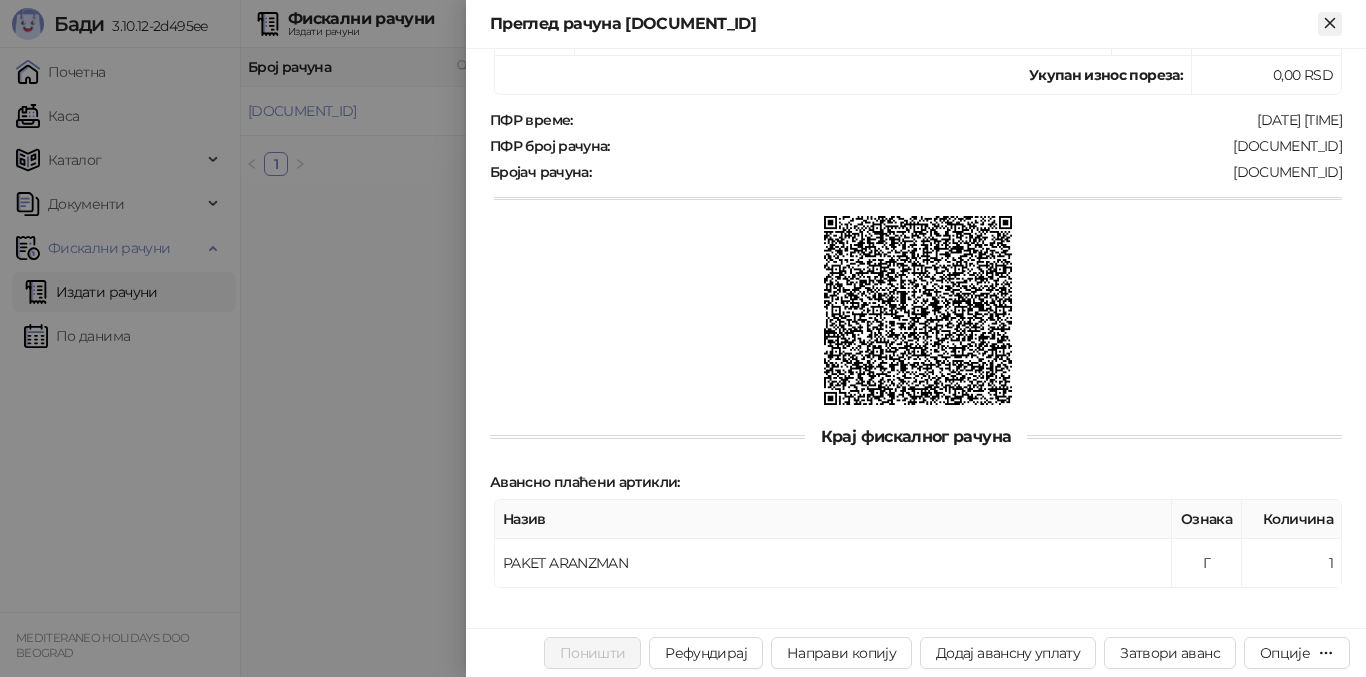 click 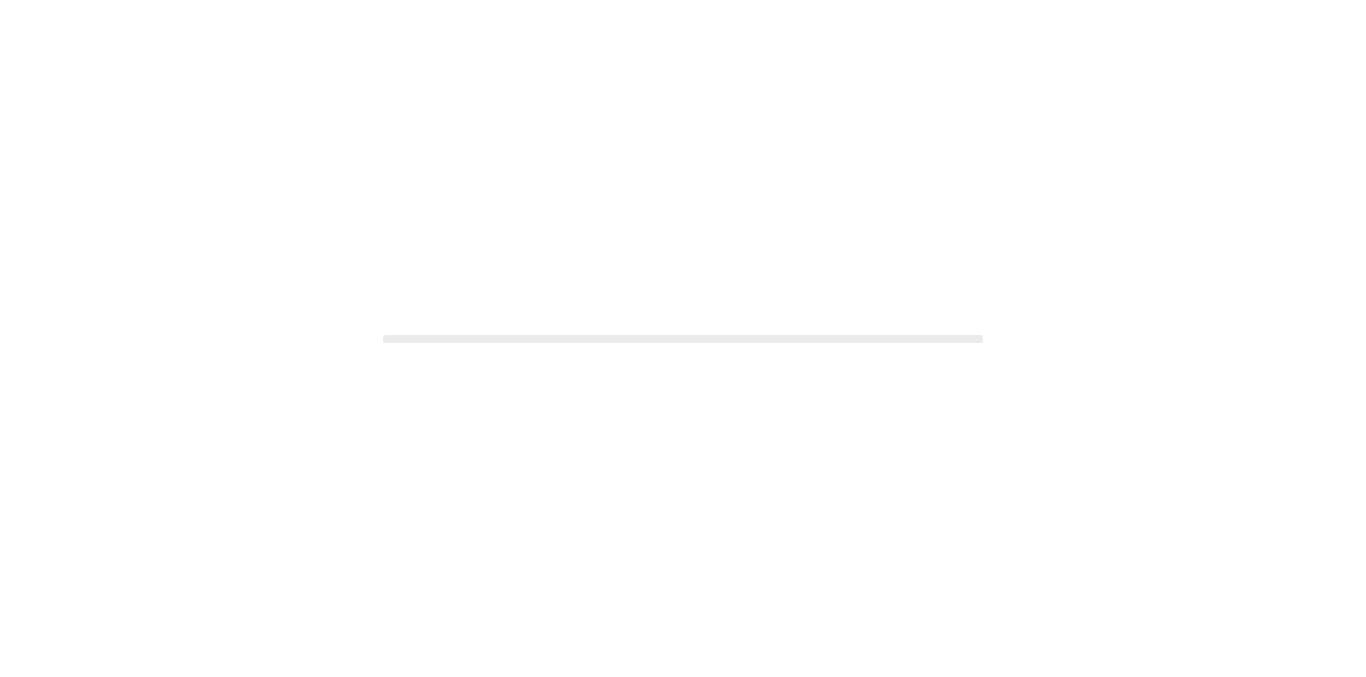 scroll, scrollTop: 0, scrollLeft: 0, axis: both 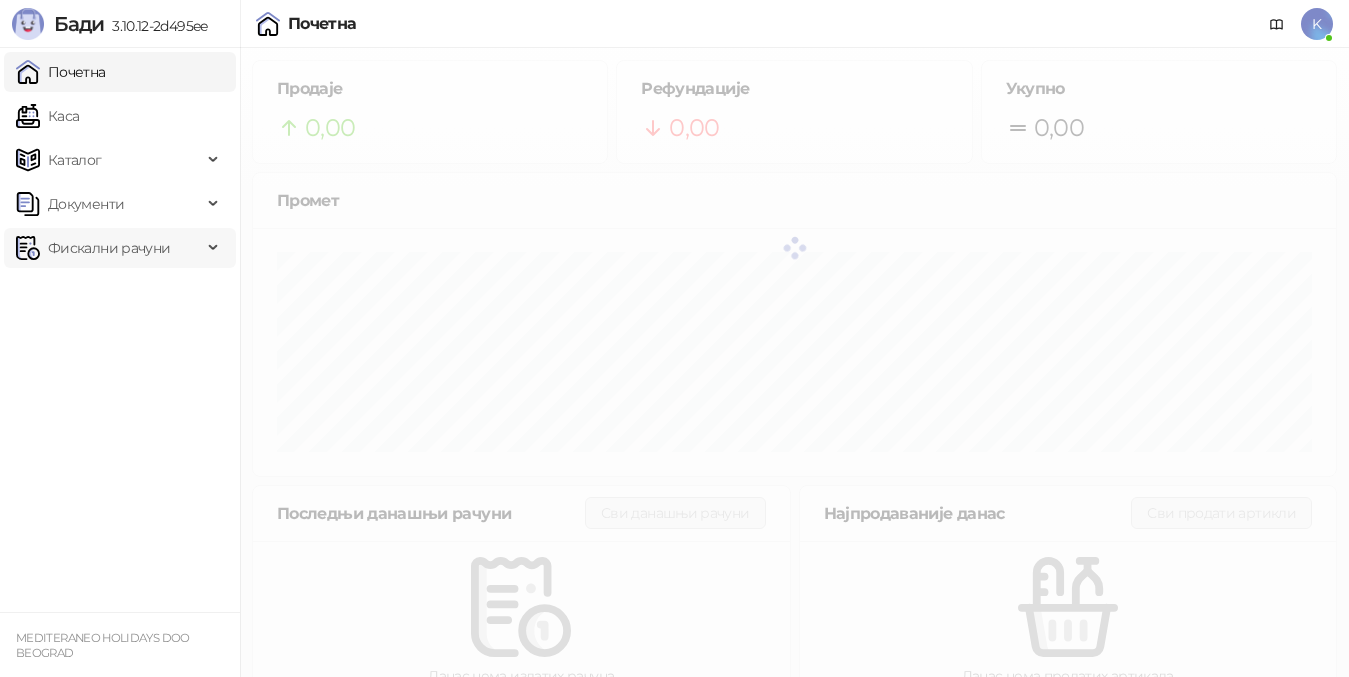 click on "Фискални рачуни" at bounding box center [109, 248] 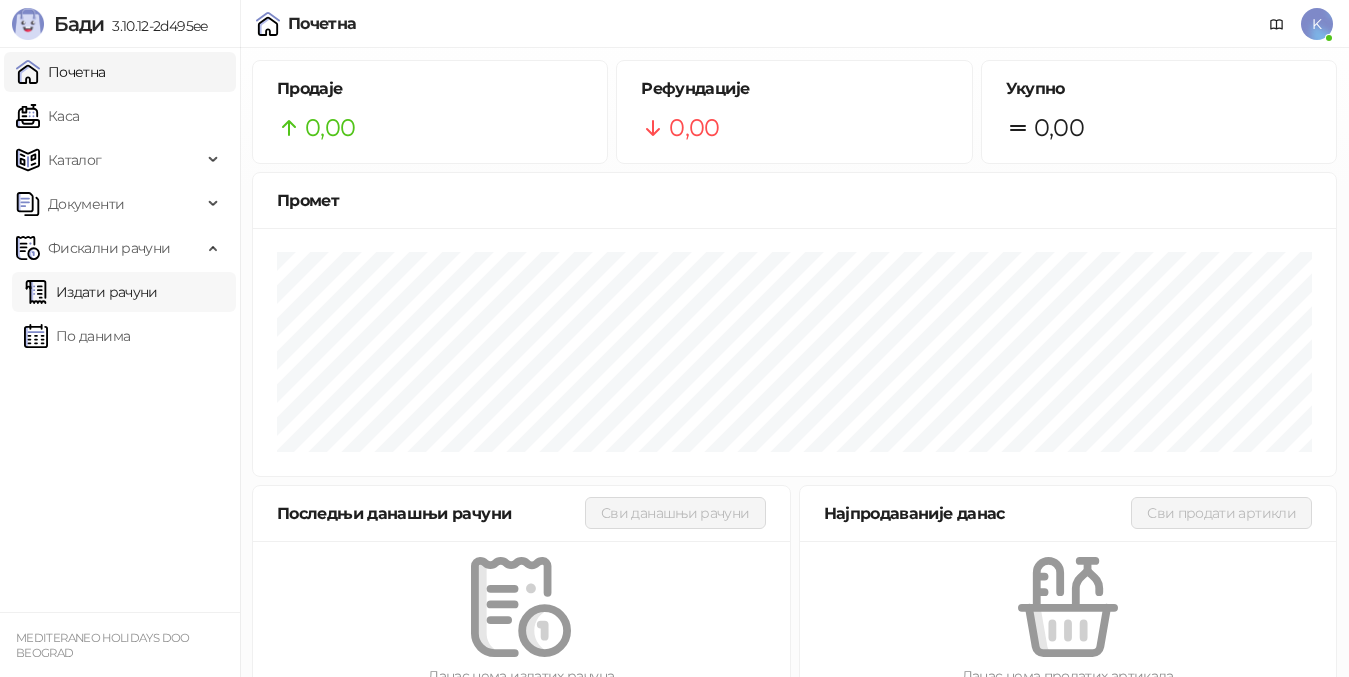 click on "Издати рачуни" at bounding box center (91, 292) 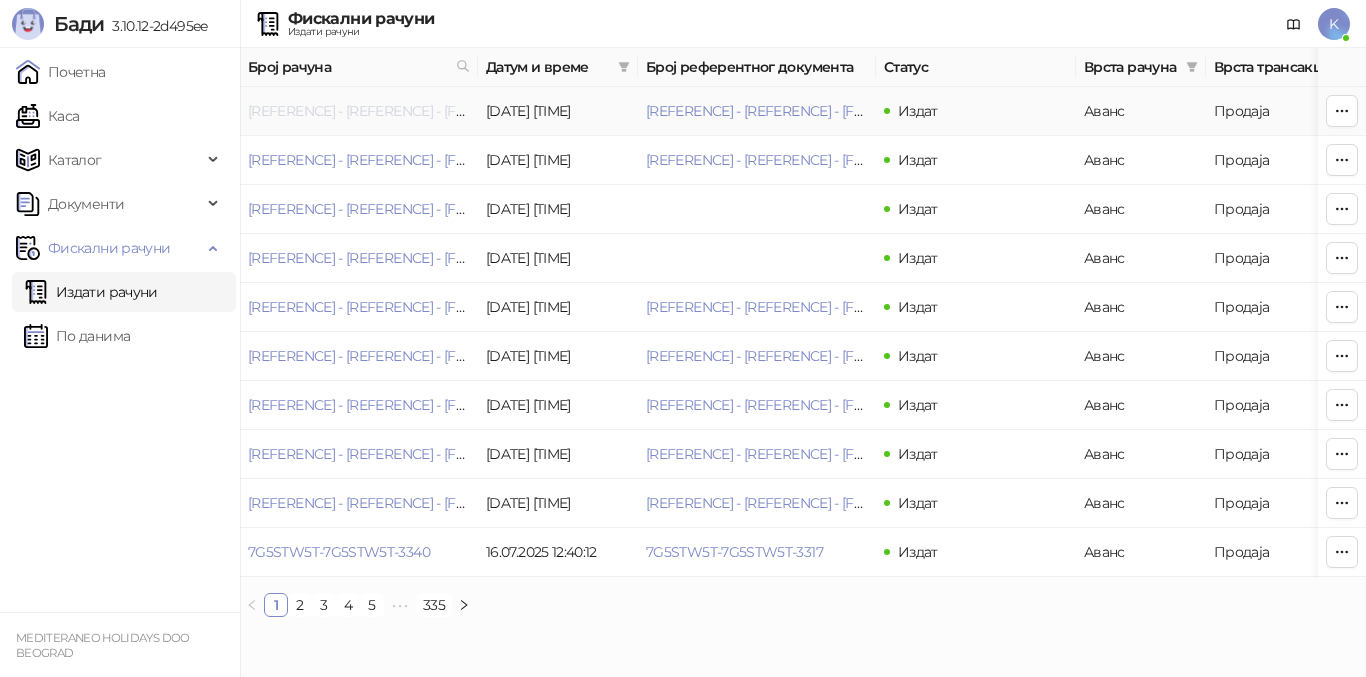 click on "[REFERENCE] - [REFERENCE] - [FOUR_DIGIT_NUMBER]" at bounding box center [424, 111] 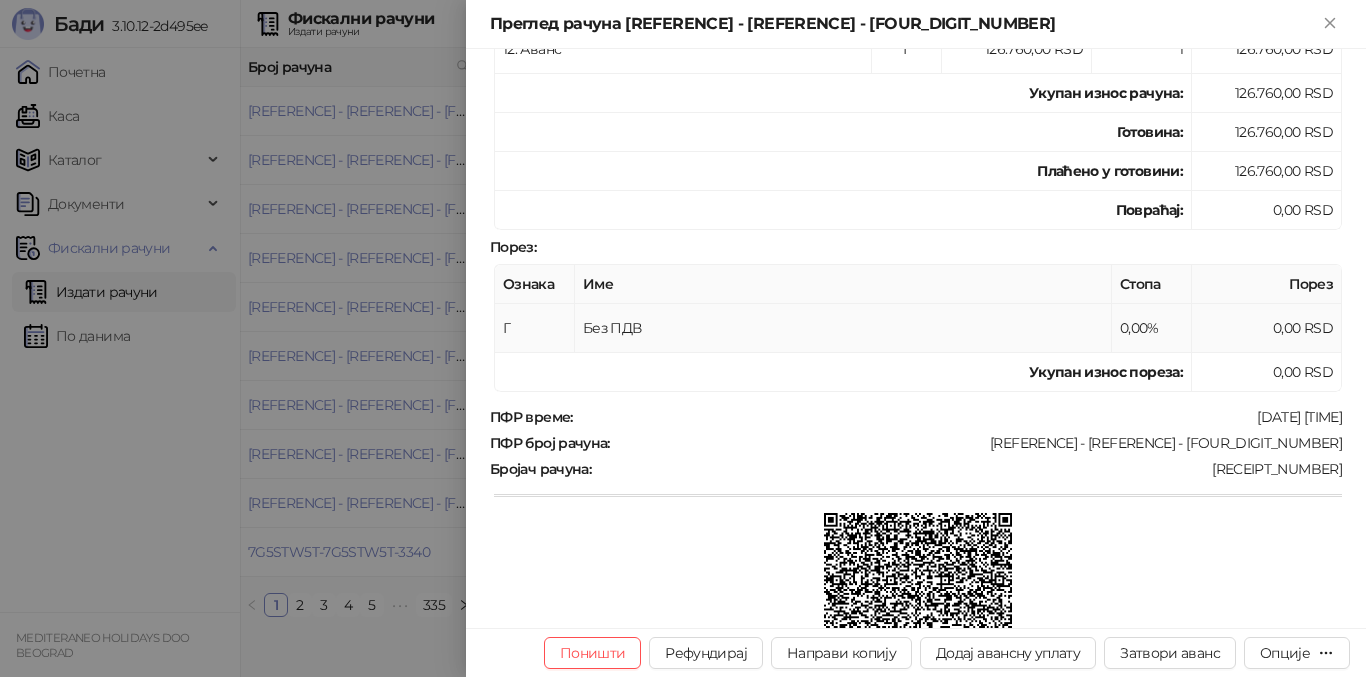 scroll, scrollTop: 417, scrollLeft: 0, axis: vertical 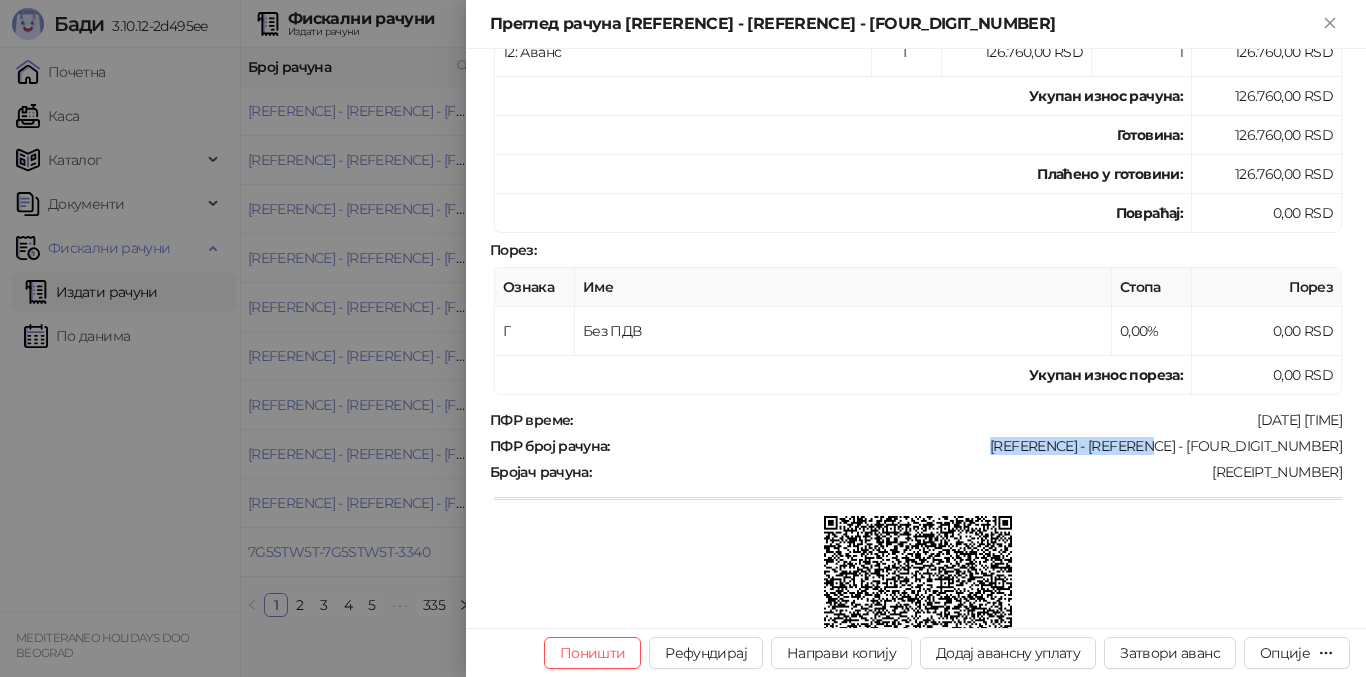 drag, startPoint x: 1145, startPoint y: 444, endPoint x: 1334, endPoint y: 451, distance: 189.12958 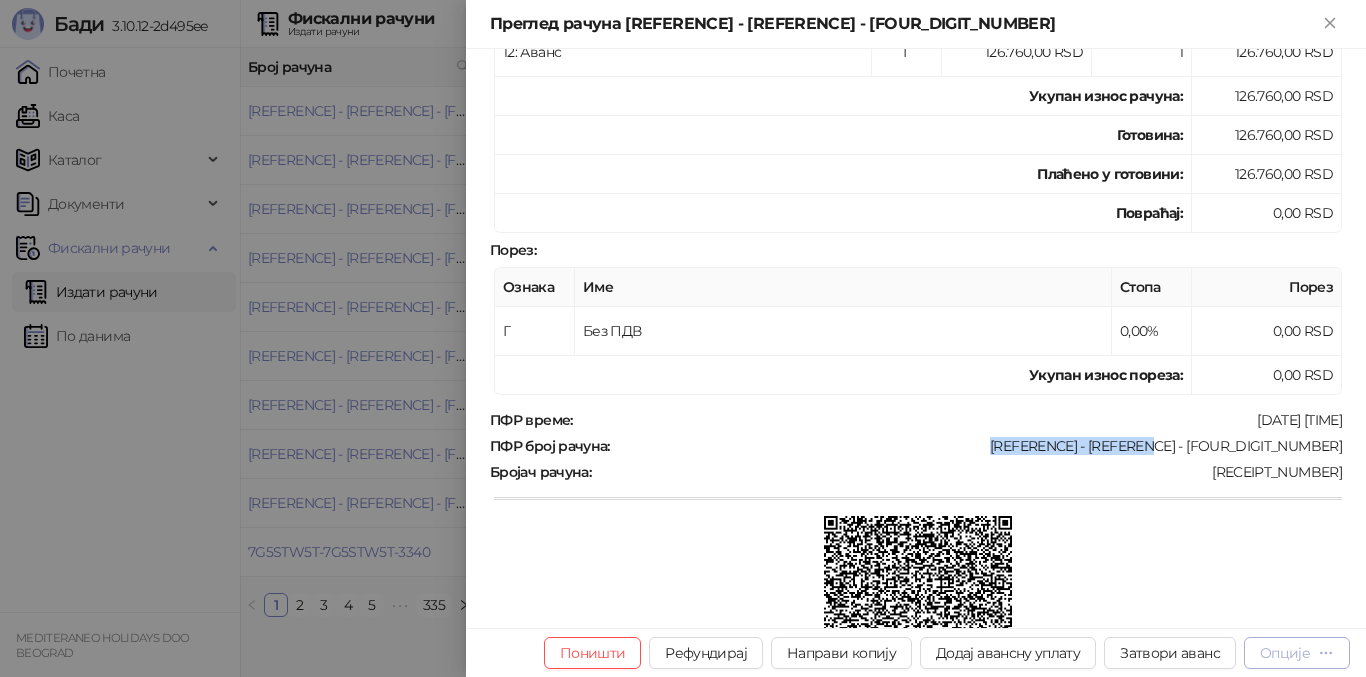 click on "Опције" at bounding box center (1285, 653) 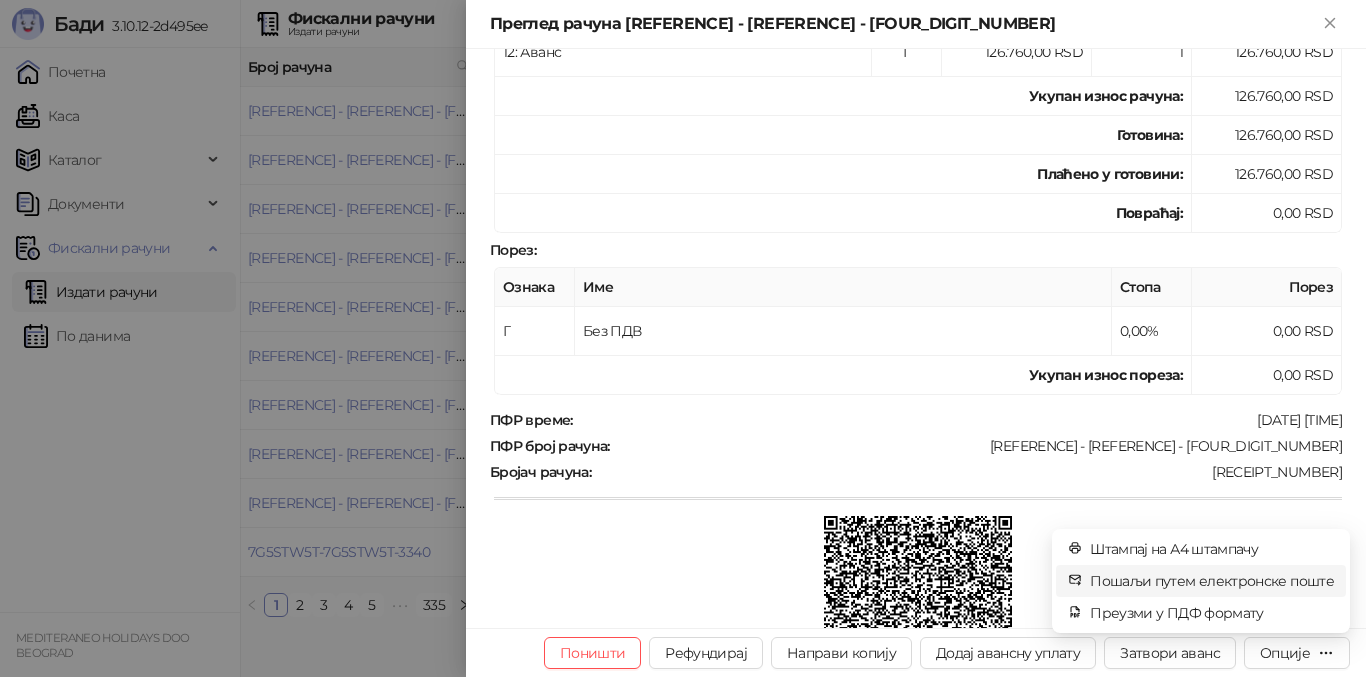 click on "Пошаљи путем електронске поште" at bounding box center [1212, 581] 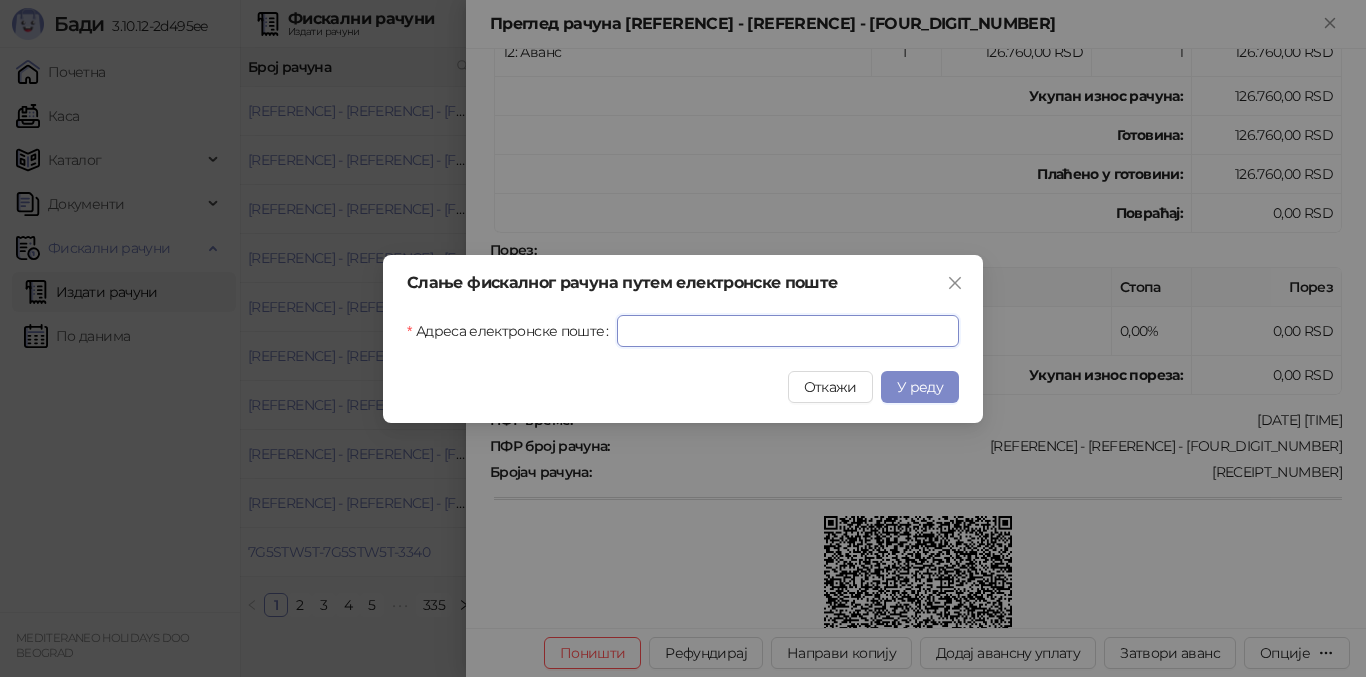 click on "Адреса електронске поште" at bounding box center [788, 331] 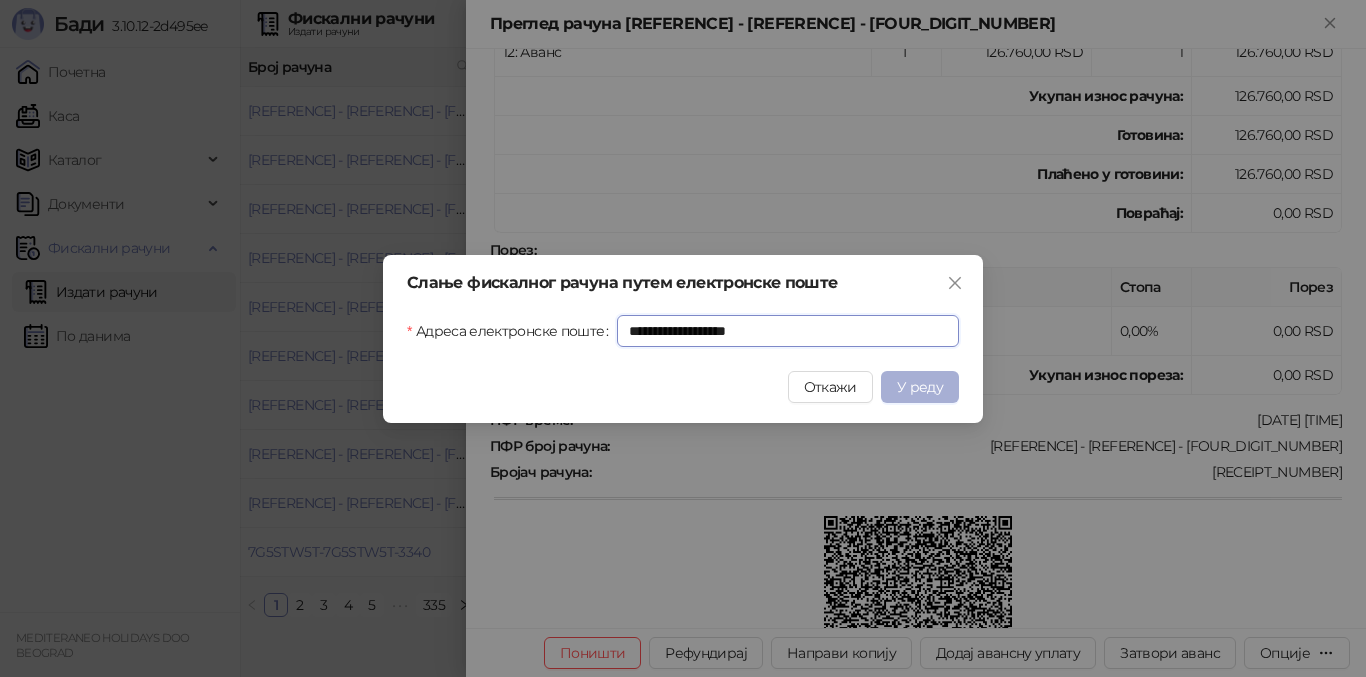 type on "**********" 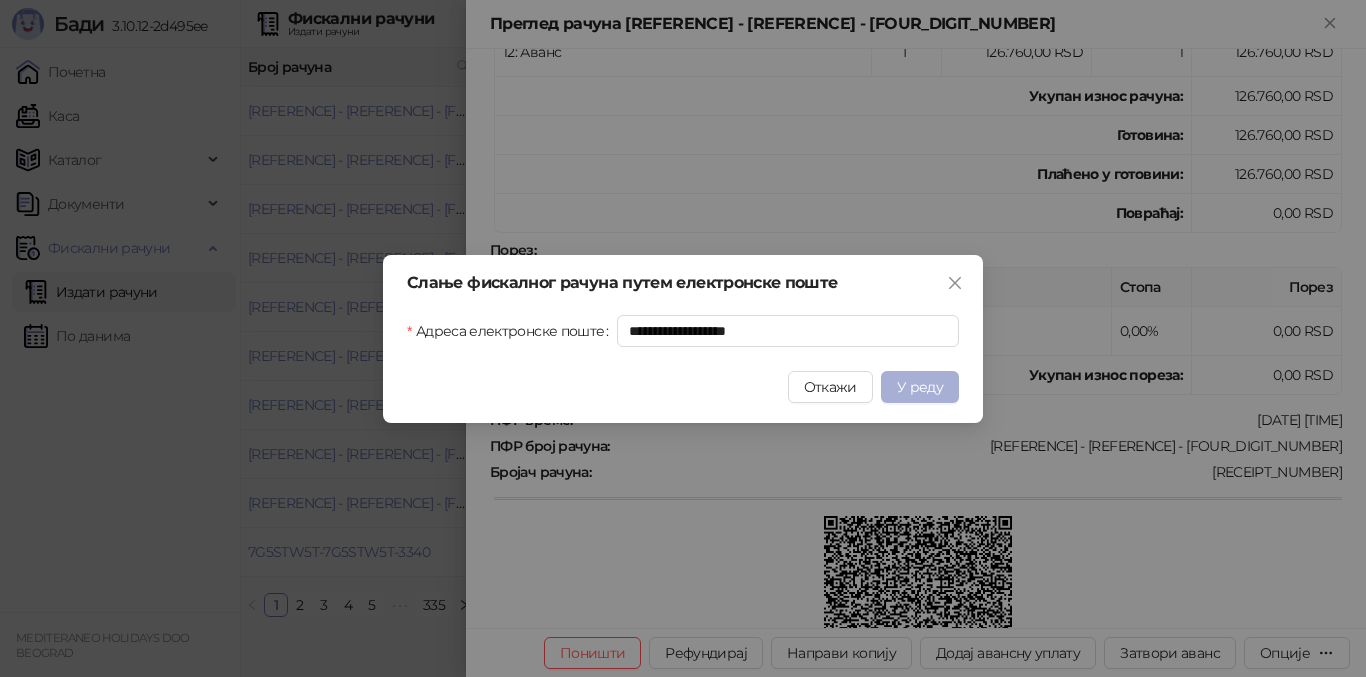 click on "У реду" at bounding box center (920, 387) 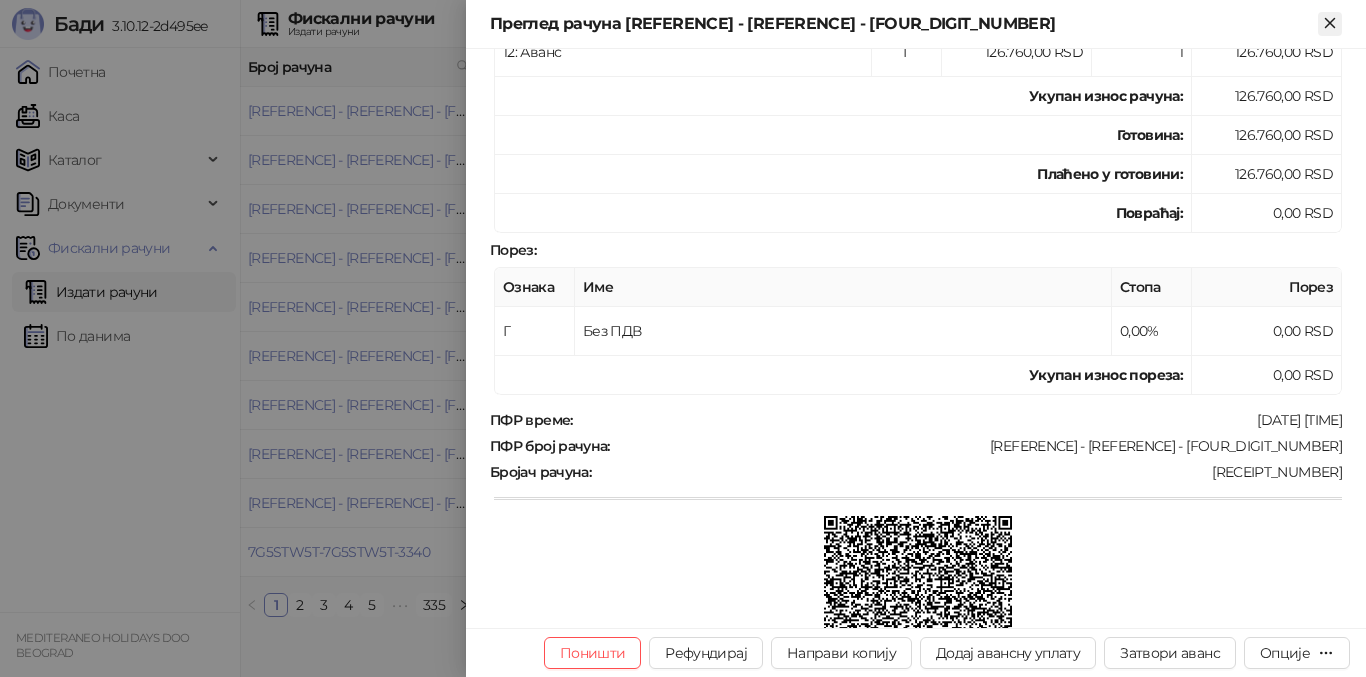 click 